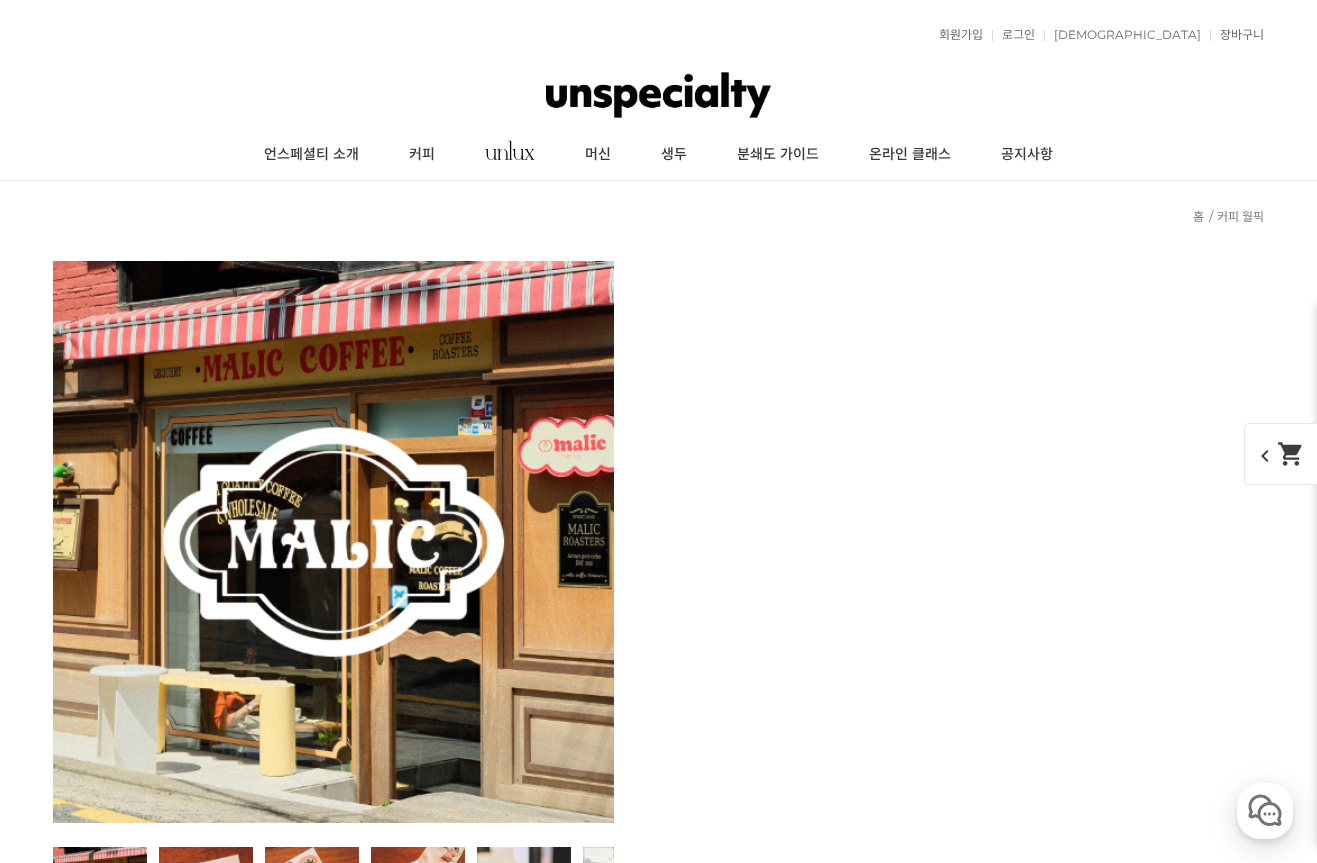 scroll, scrollTop: 8371, scrollLeft: 0, axis: vertical 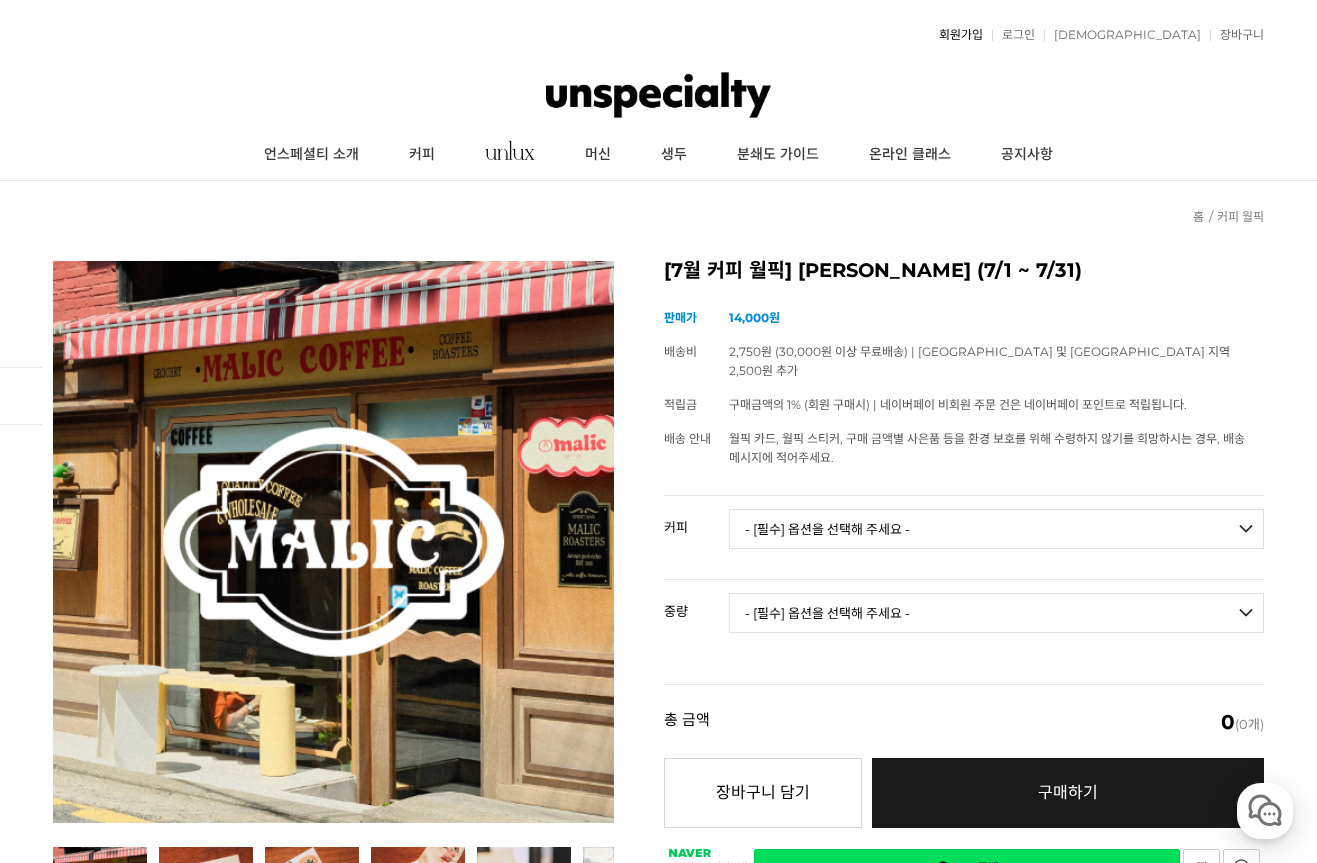click on "회원가입" at bounding box center [956, 35] 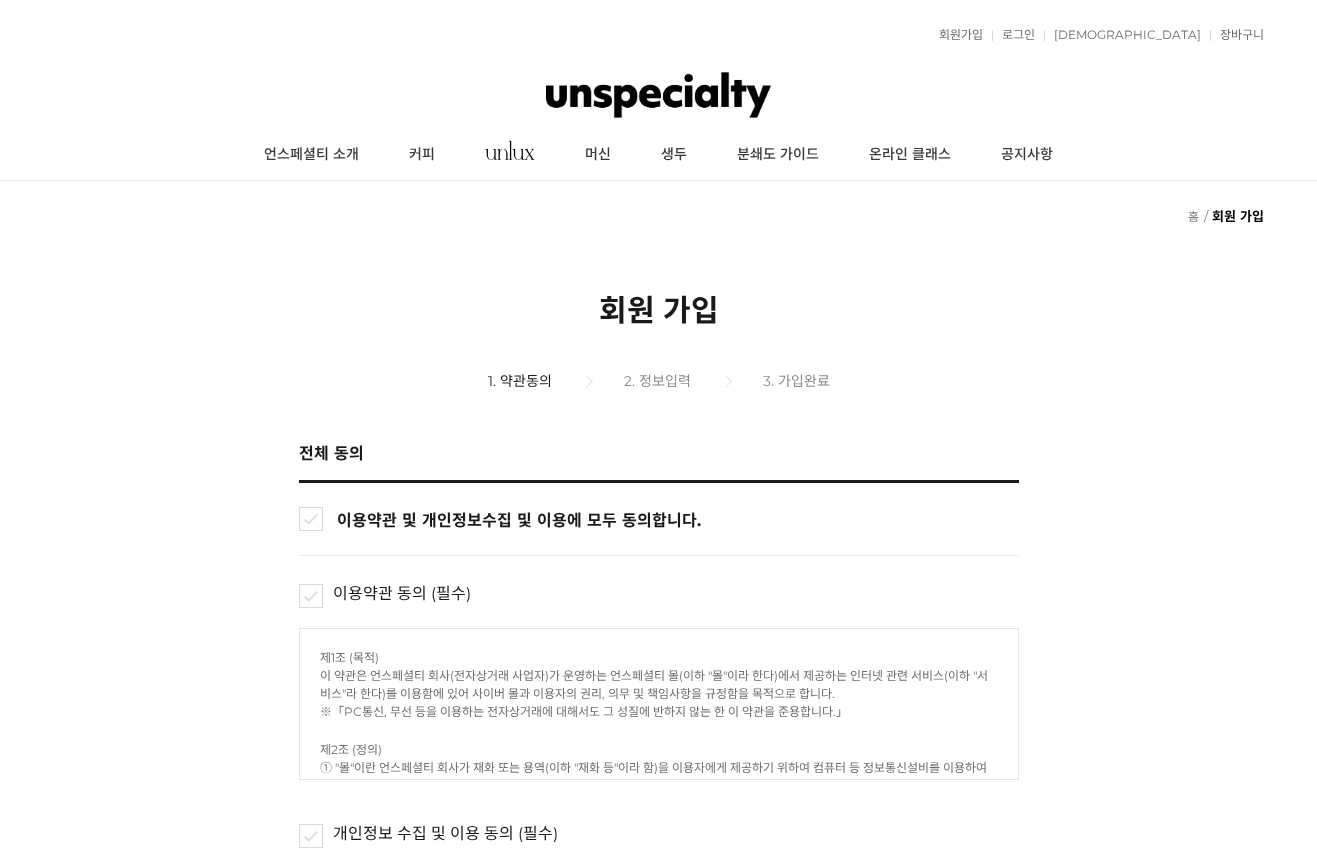 scroll, scrollTop: 0, scrollLeft: 0, axis: both 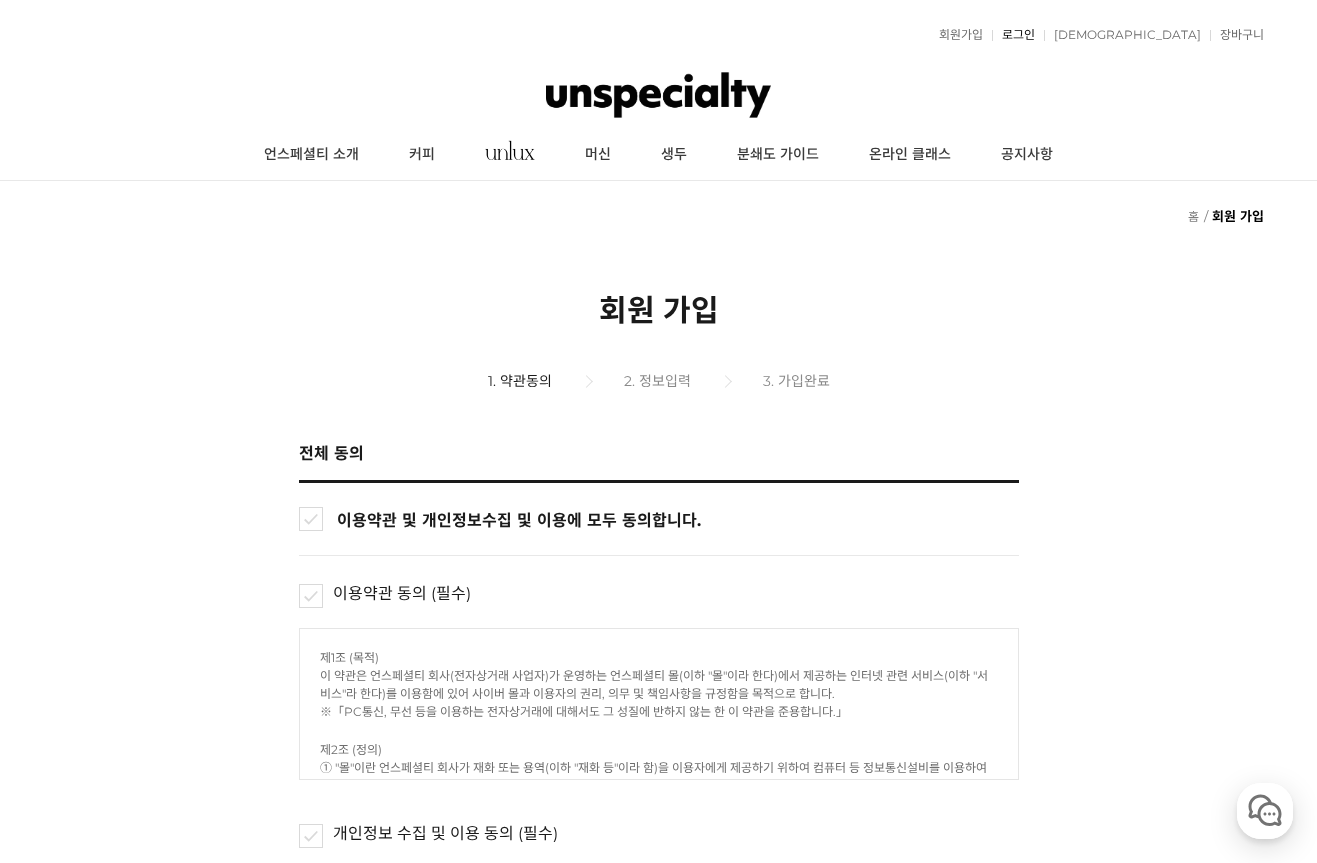 click on "로그인" at bounding box center (1013, 35) 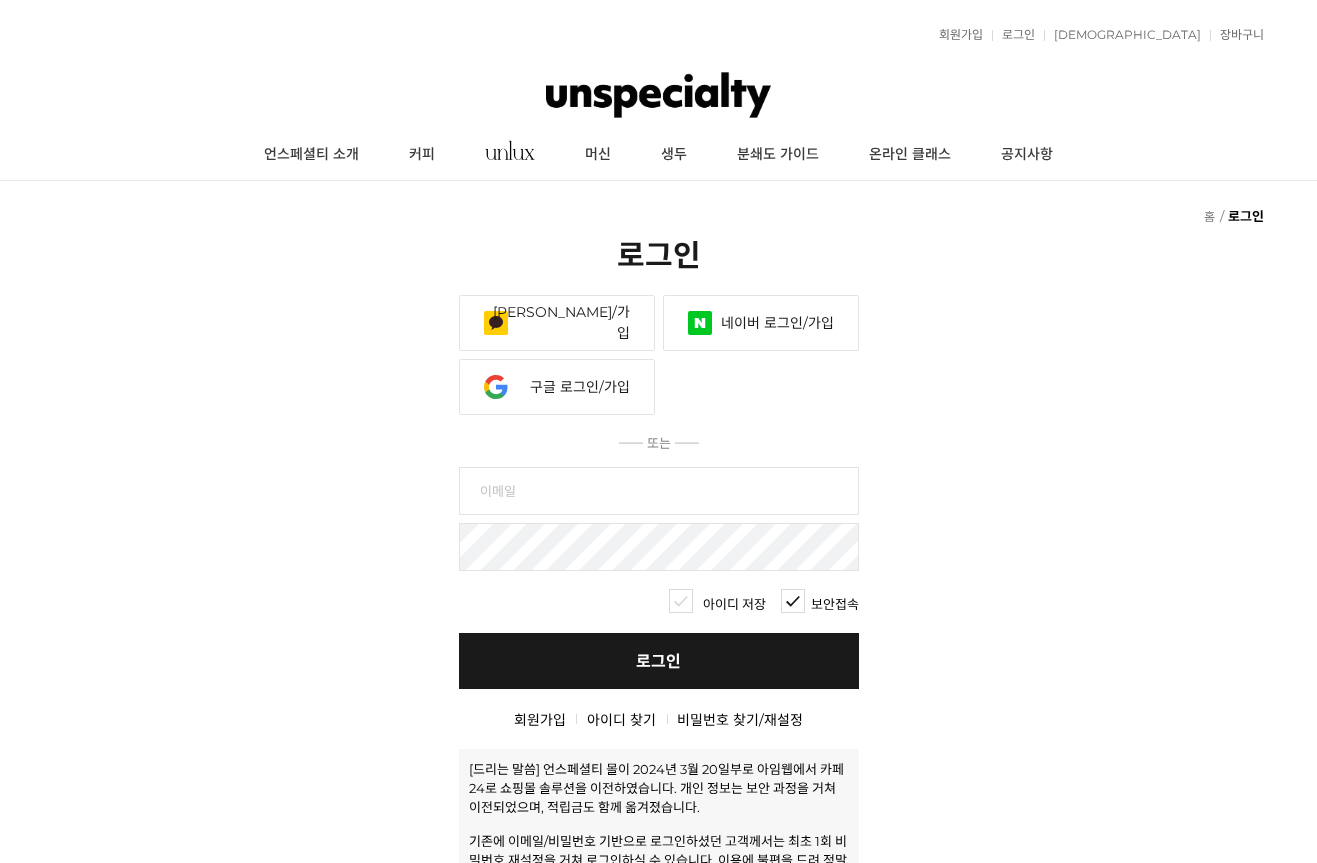 scroll, scrollTop: 0, scrollLeft: 0, axis: both 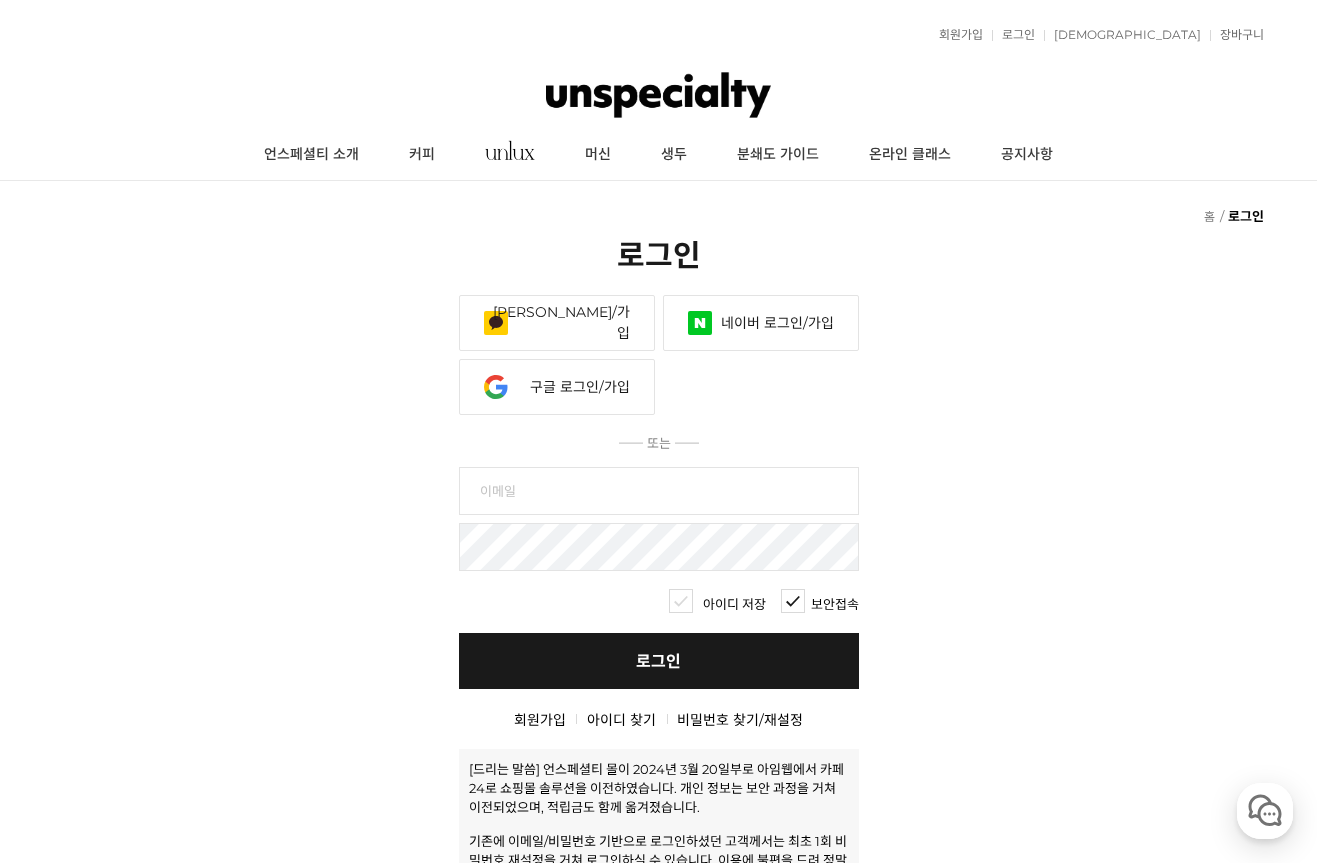 click on "카카오 로그인/가입" at bounding box center [557, 323] 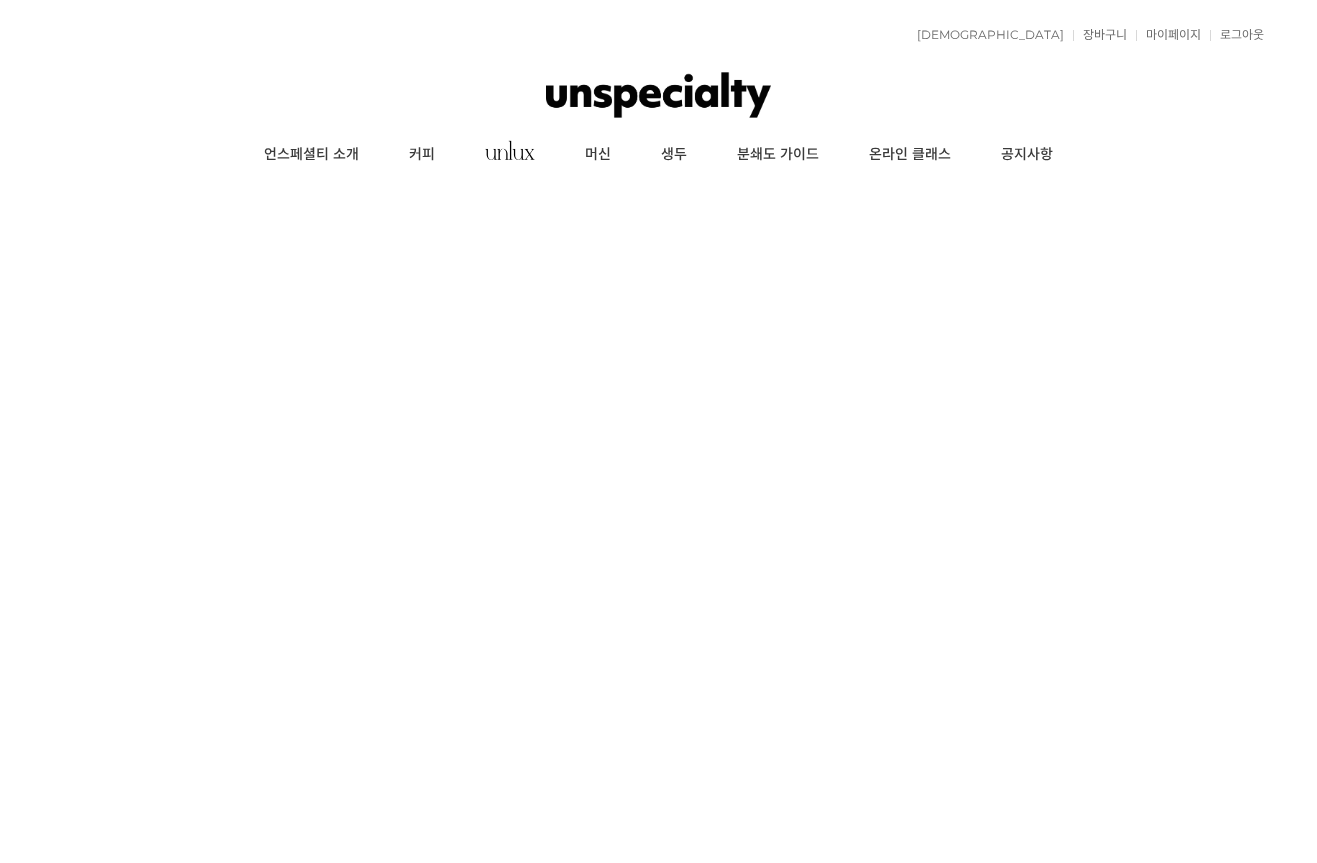 scroll, scrollTop: 0, scrollLeft: 0, axis: both 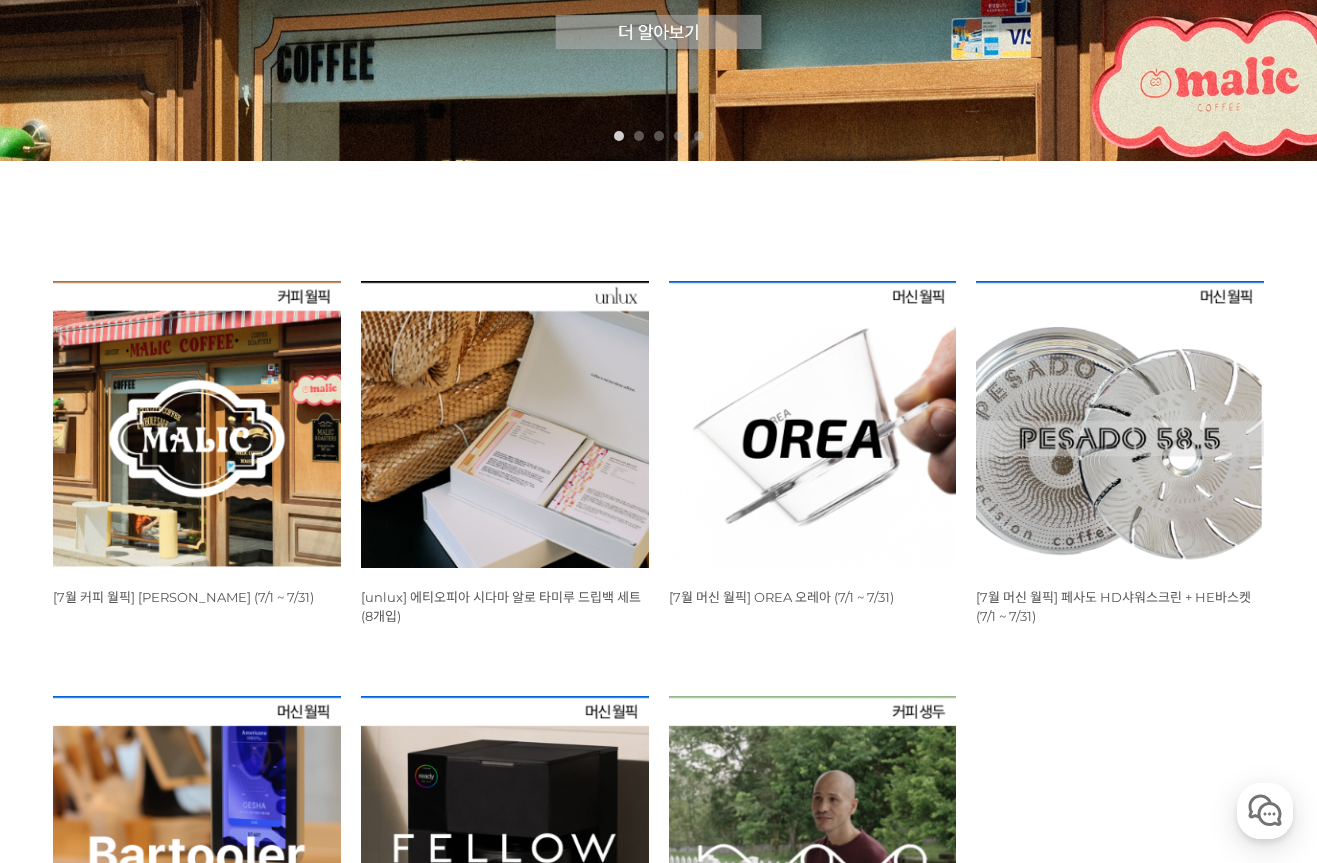 click at bounding box center (197, 425) 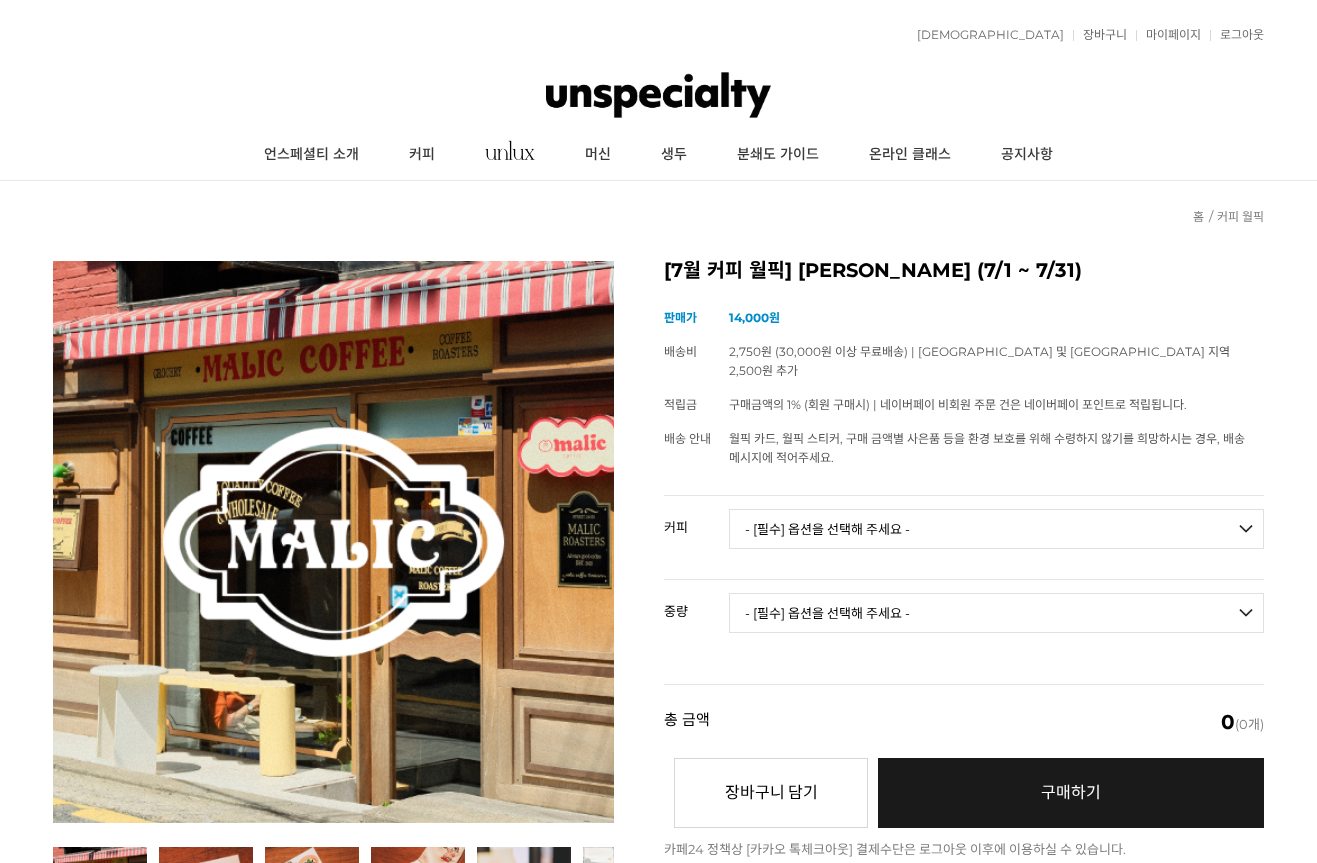 scroll, scrollTop: 0, scrollLeft: 0, axis: both 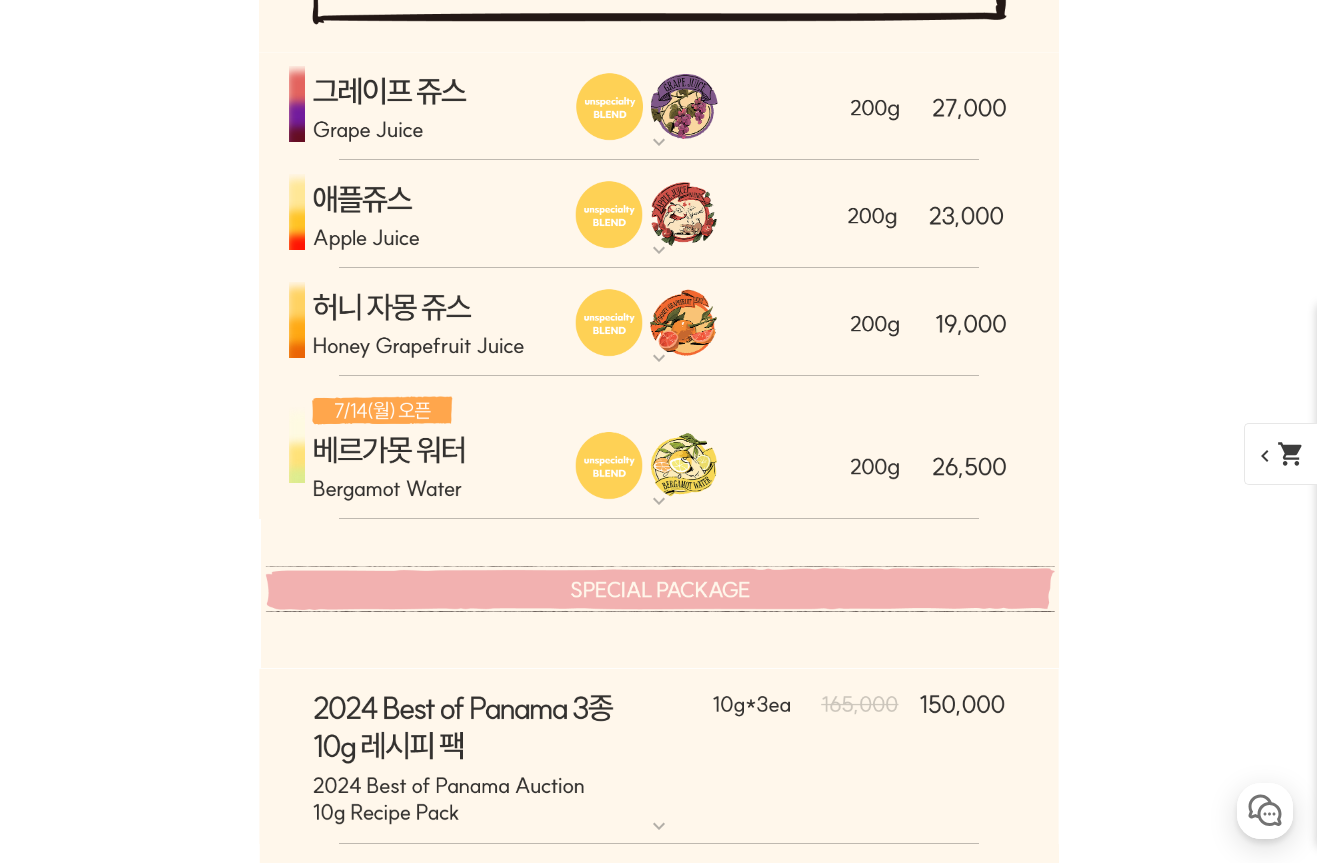 click at bounding box center (659, 448) 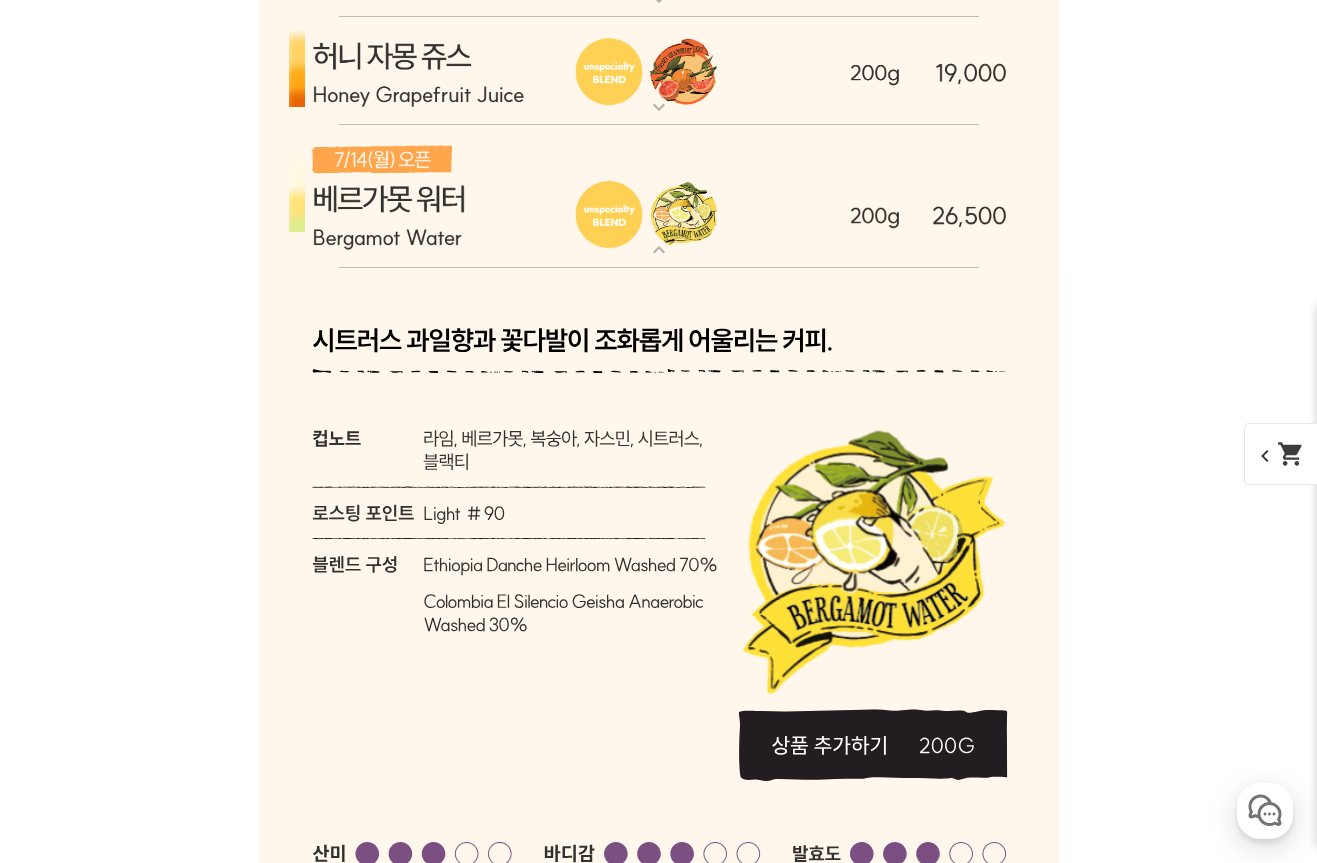 scroll, scrollTop: 6765, scrollLeft: 0, axis: vertical 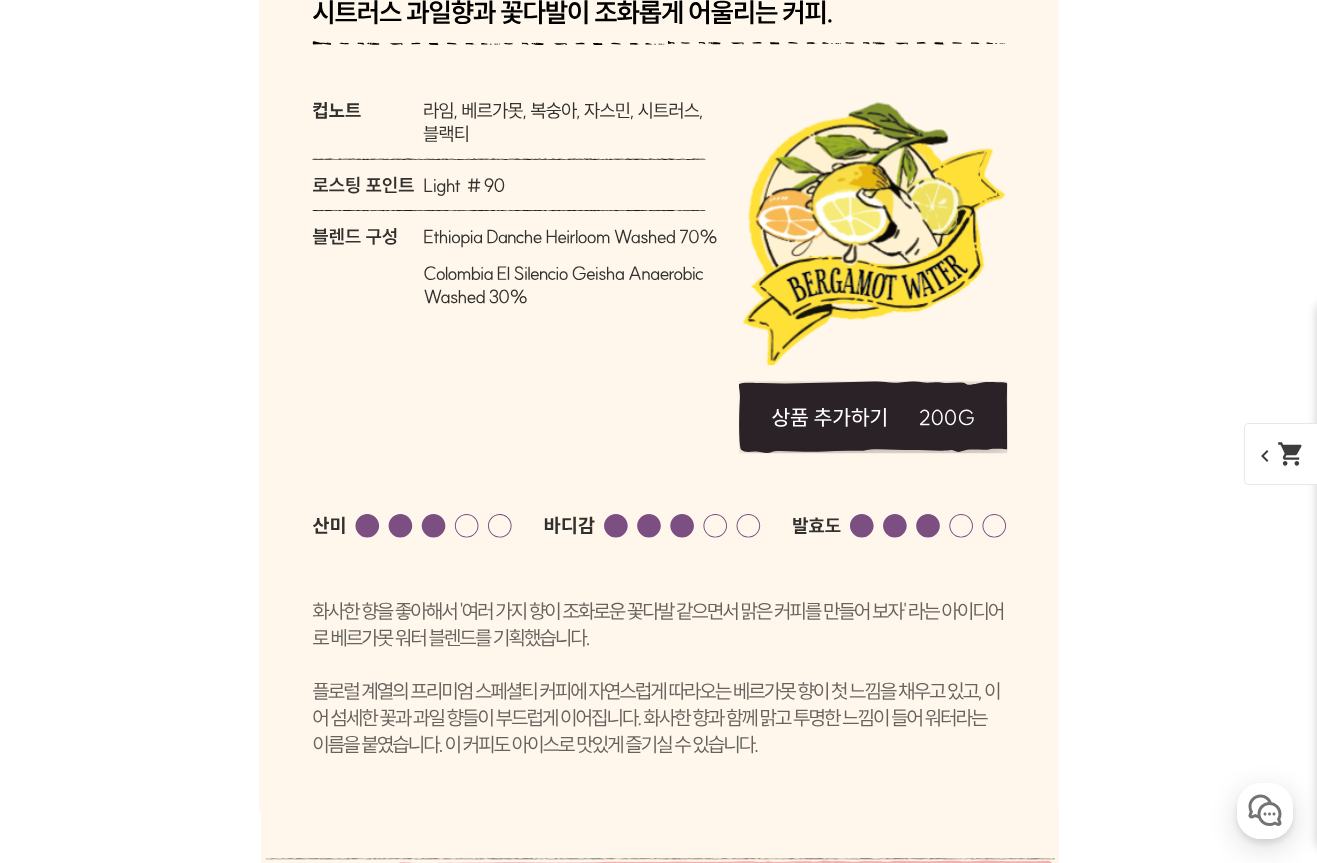 click 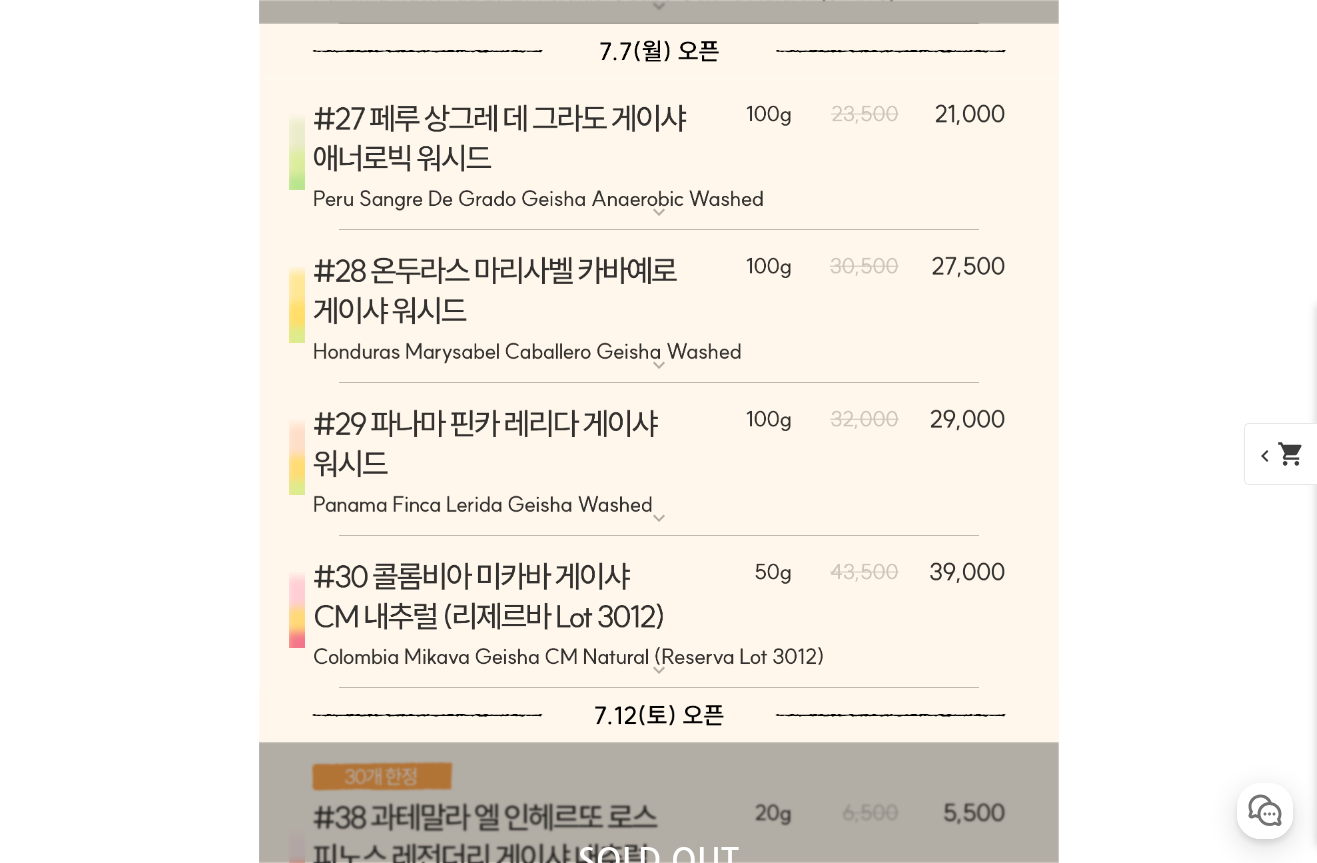 scroll, scrollTop: 11313, scrollLeft: 0, axis: vertical 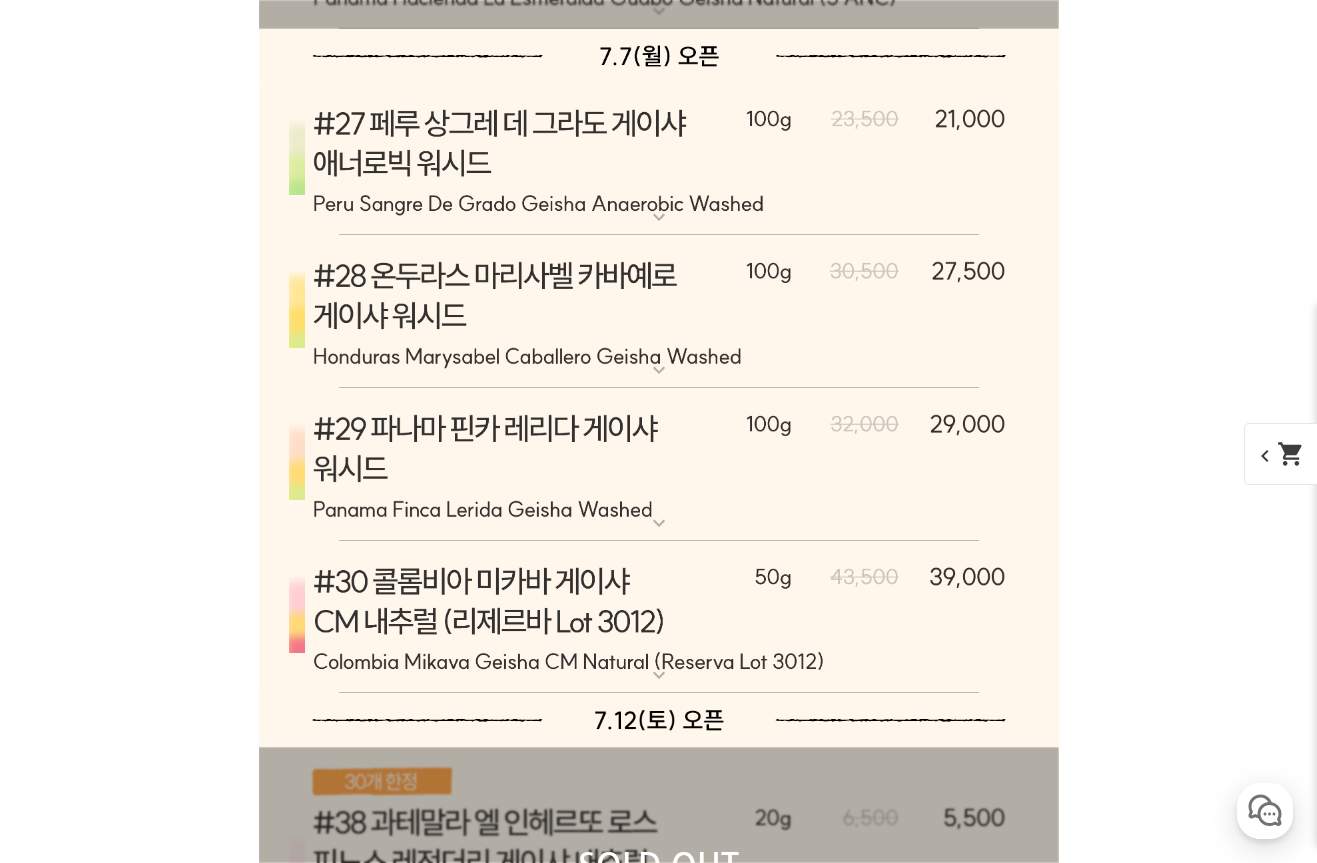 click at bounding box center [659, -1237] 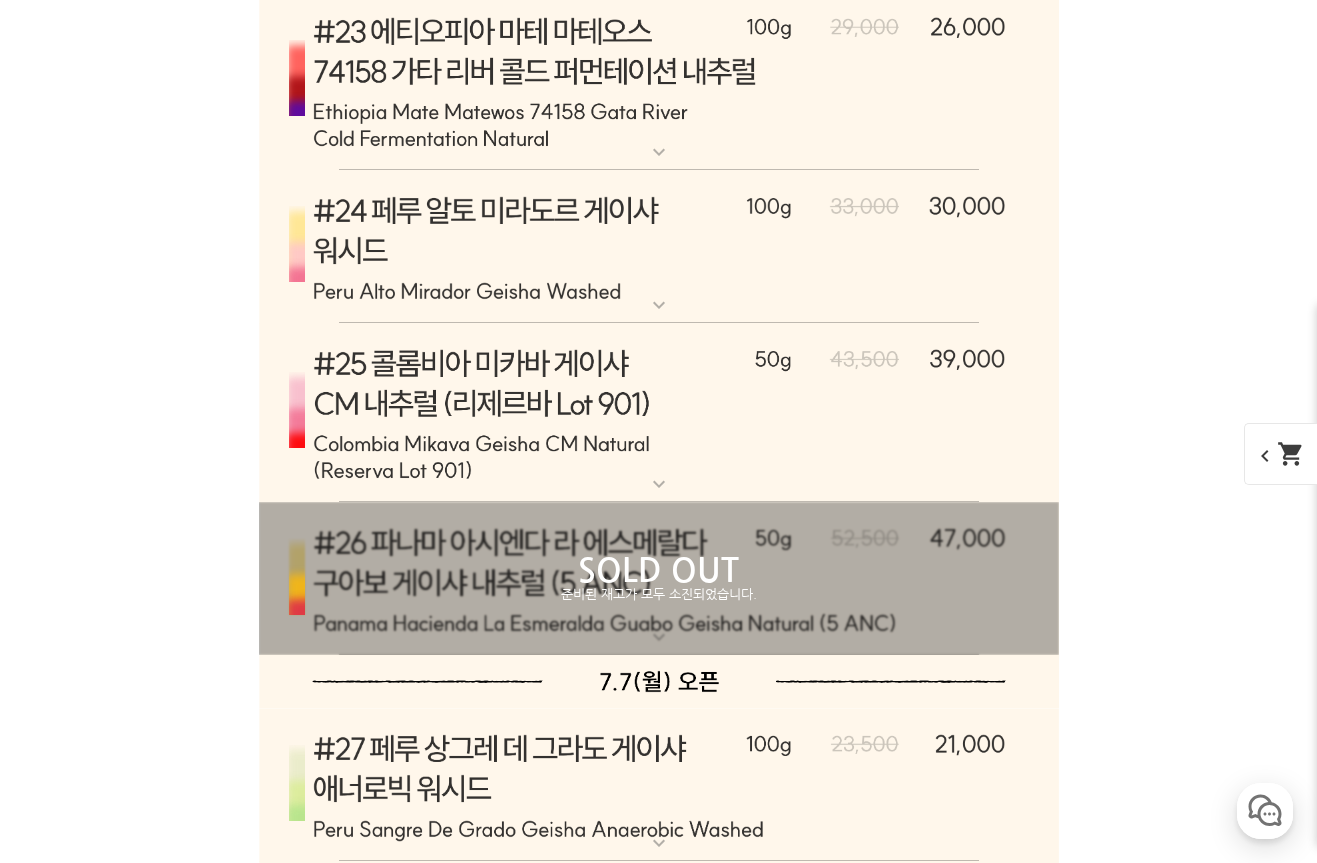 scroll, scrollTop: 11770, scrollLeft: 0, axis: vertical 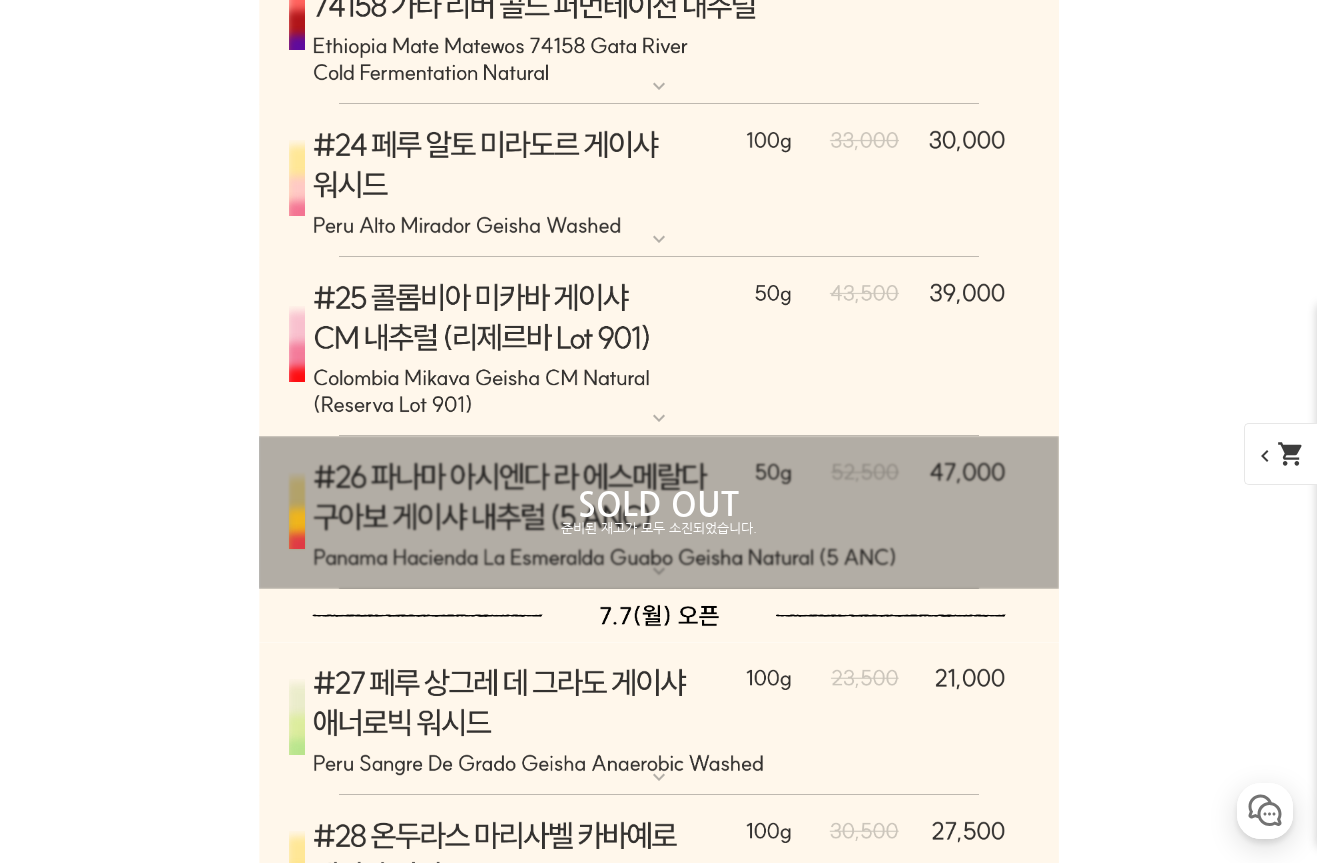 click 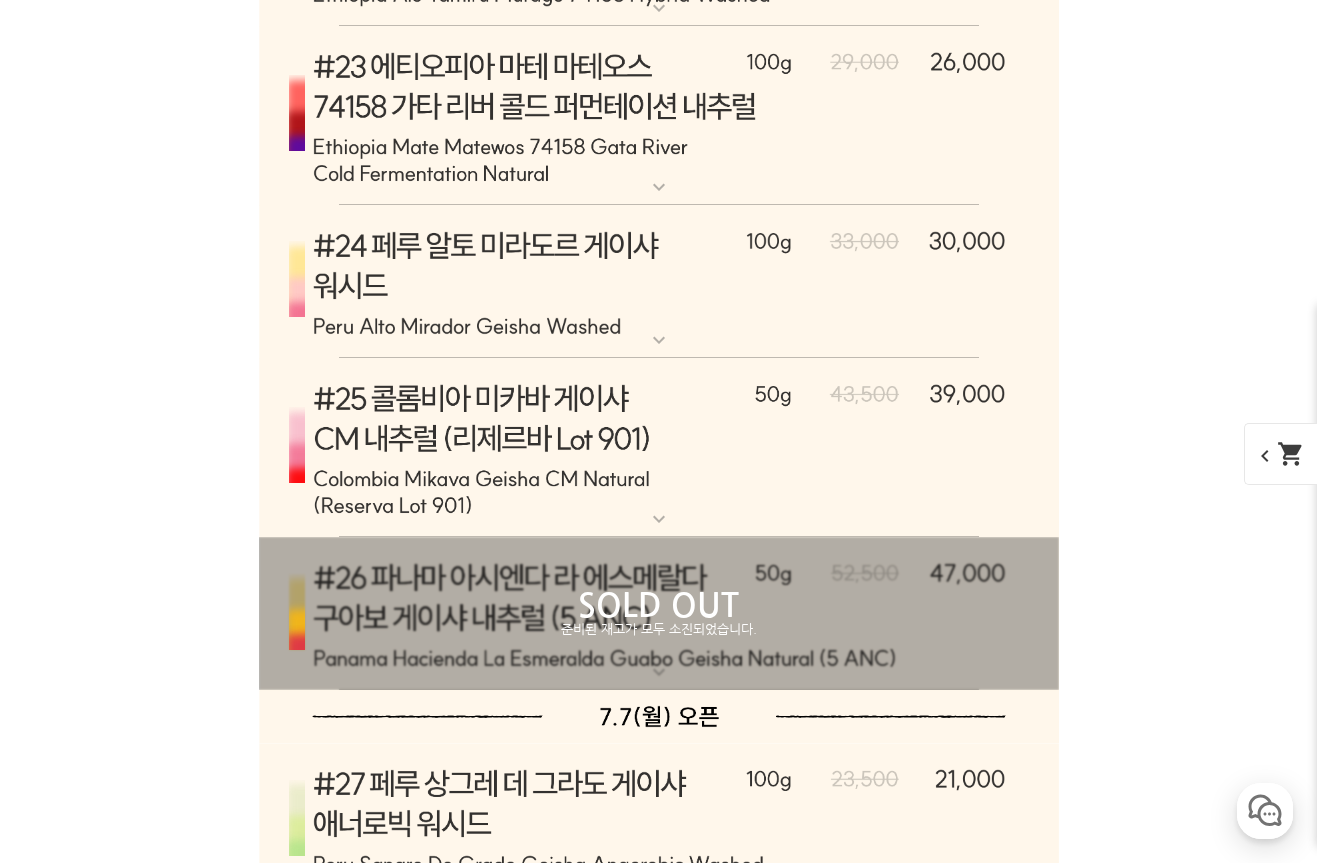 scroll, scrollTop: 11682, scrollLeft: 0, axis: vertical 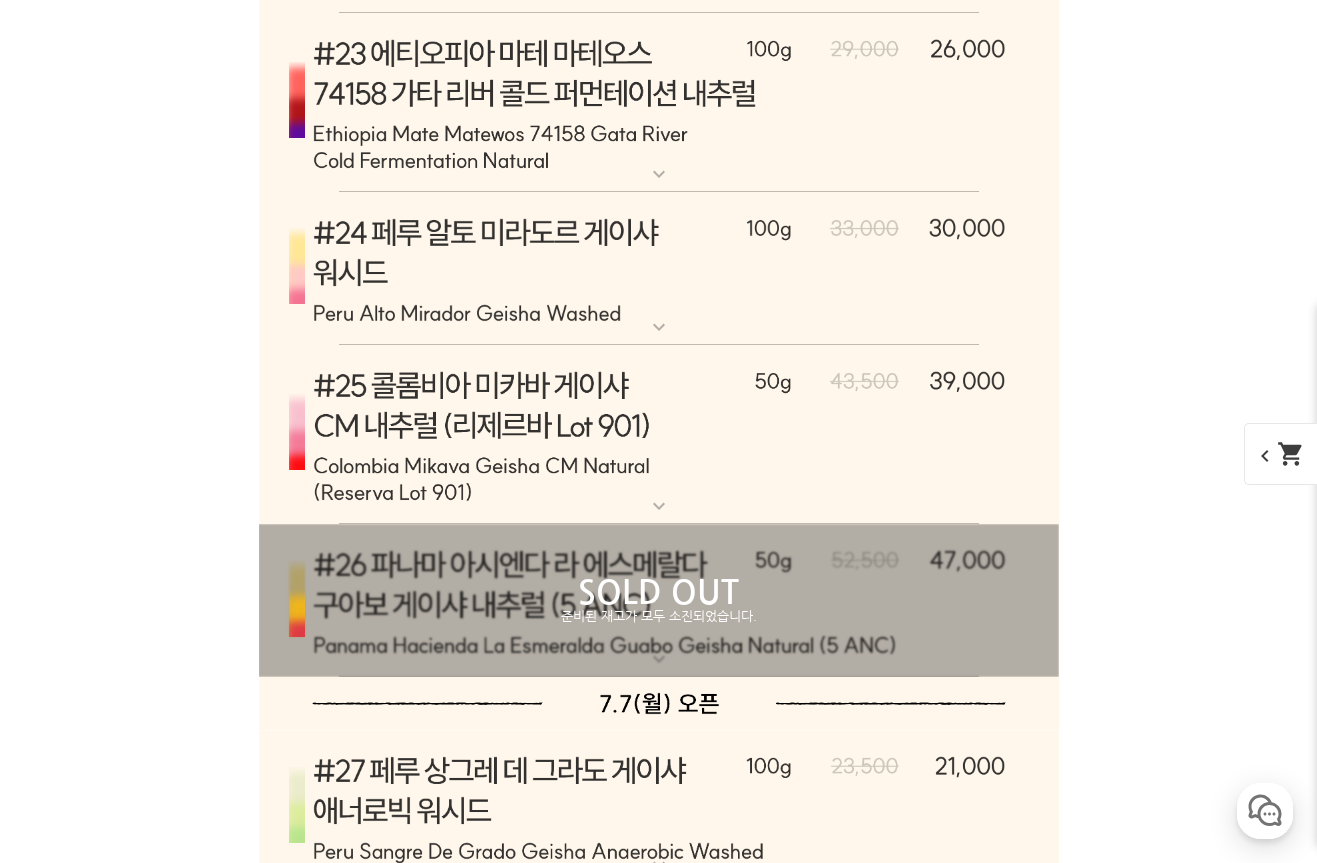 click 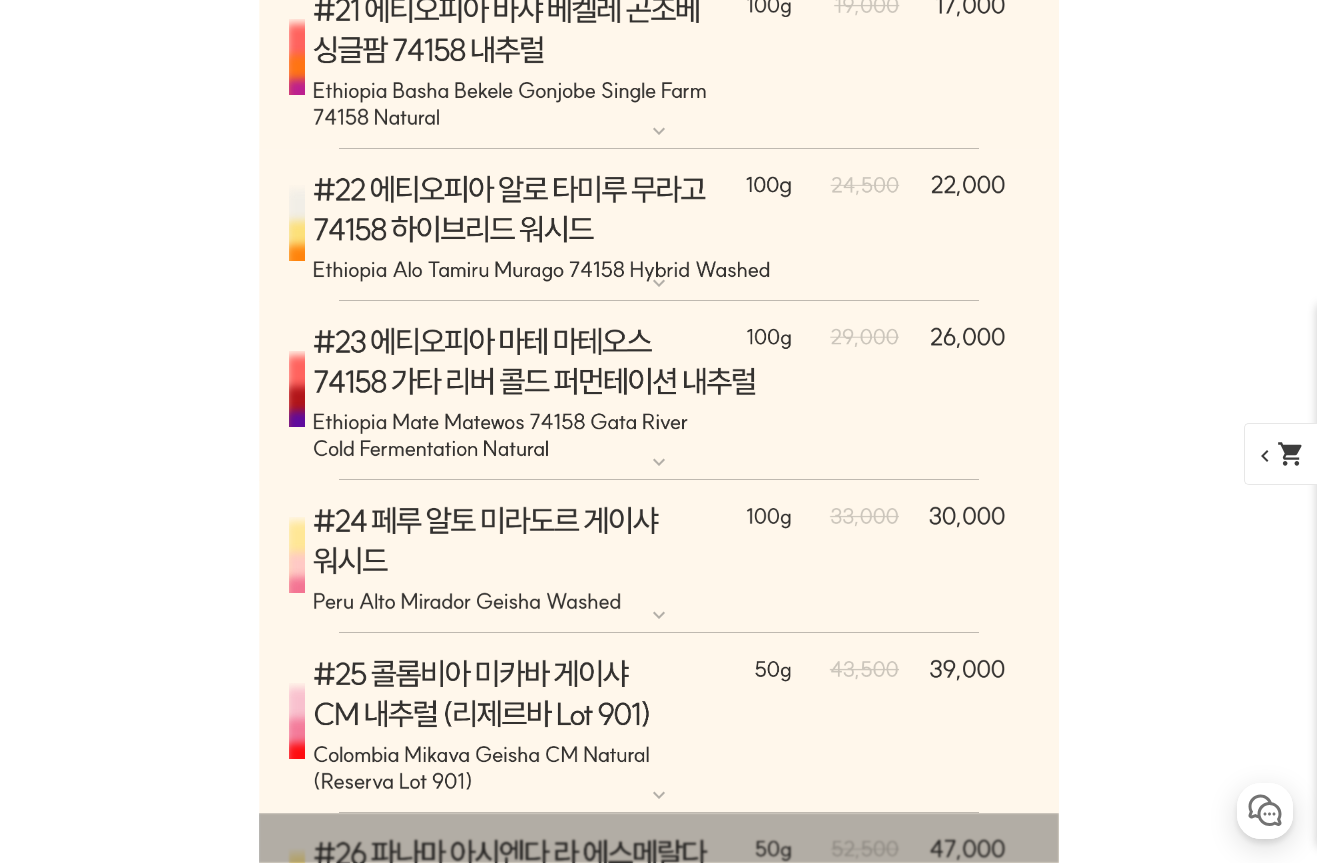 scroll, scrollTop: 10530, scrollLeft: 0, axis: vertical 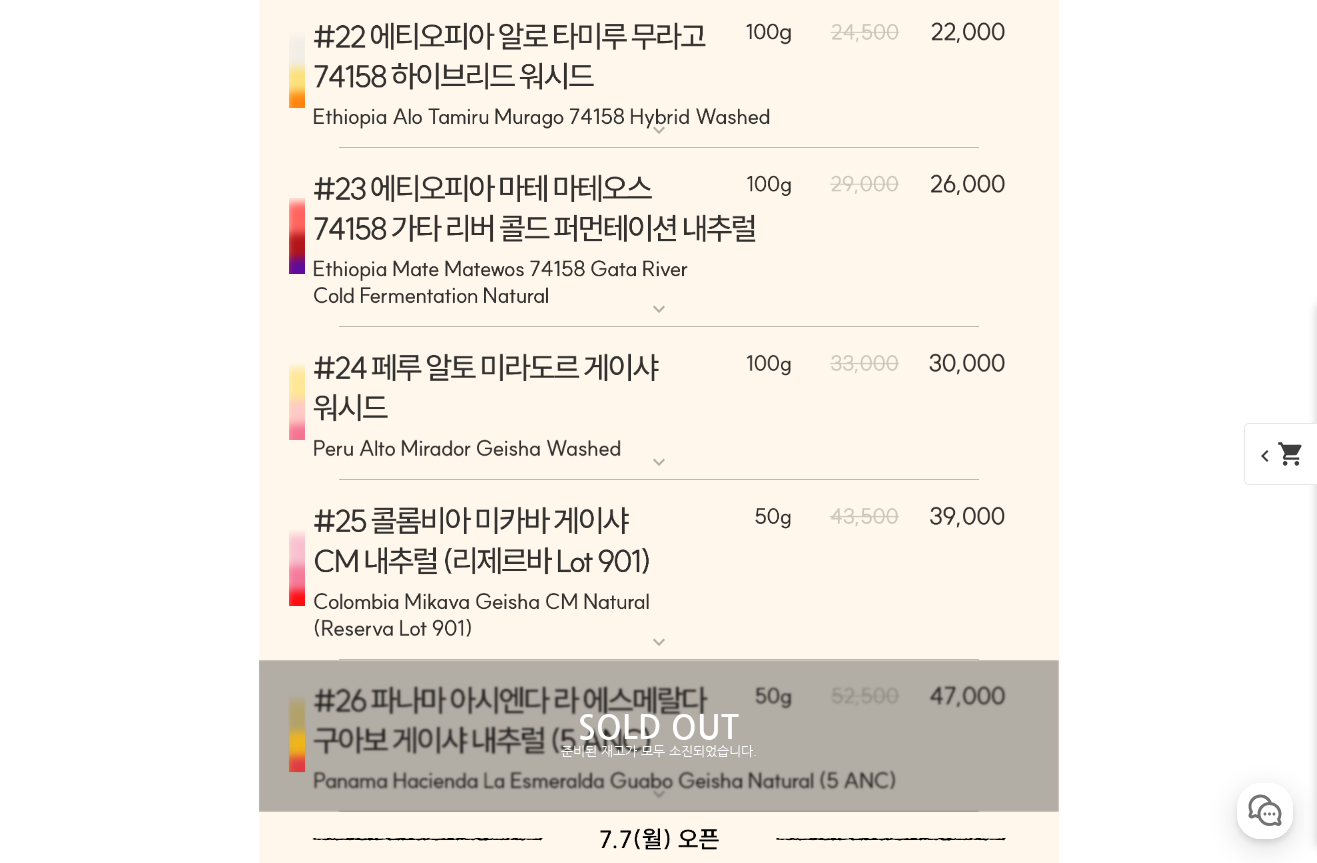 click at bounding box center [659, -606] 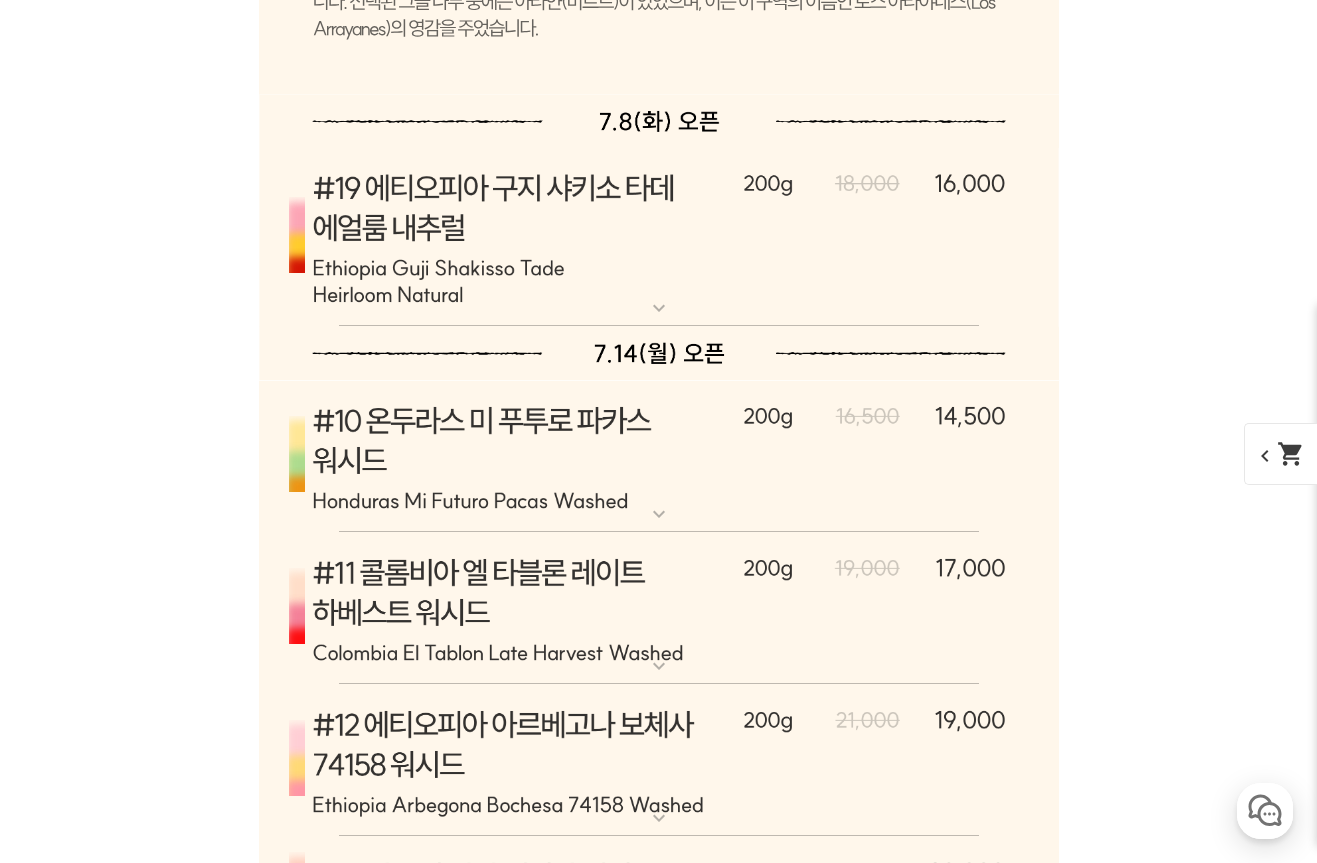 scroll, scrollTop: 11128, scrollLeft: 0, axis: vertical 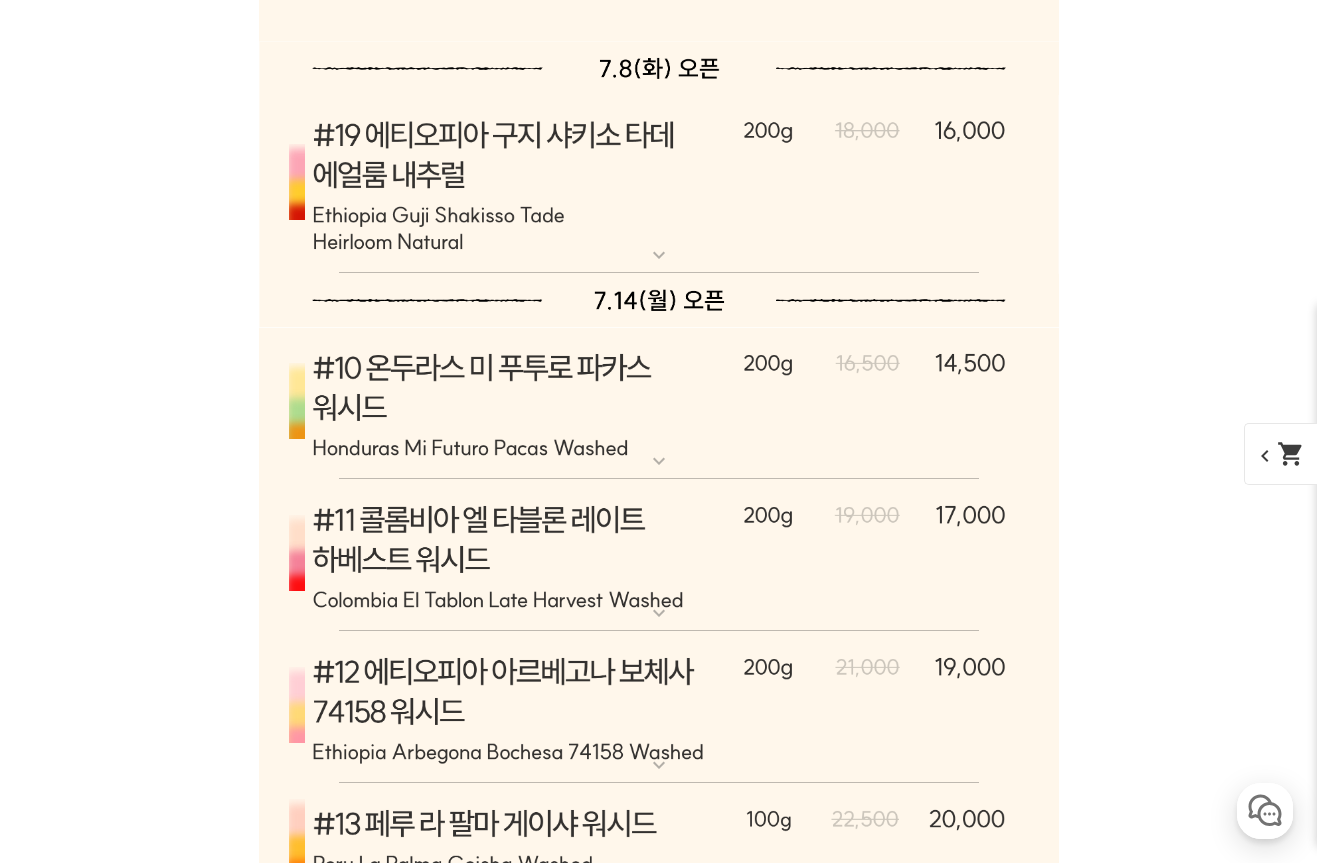 click 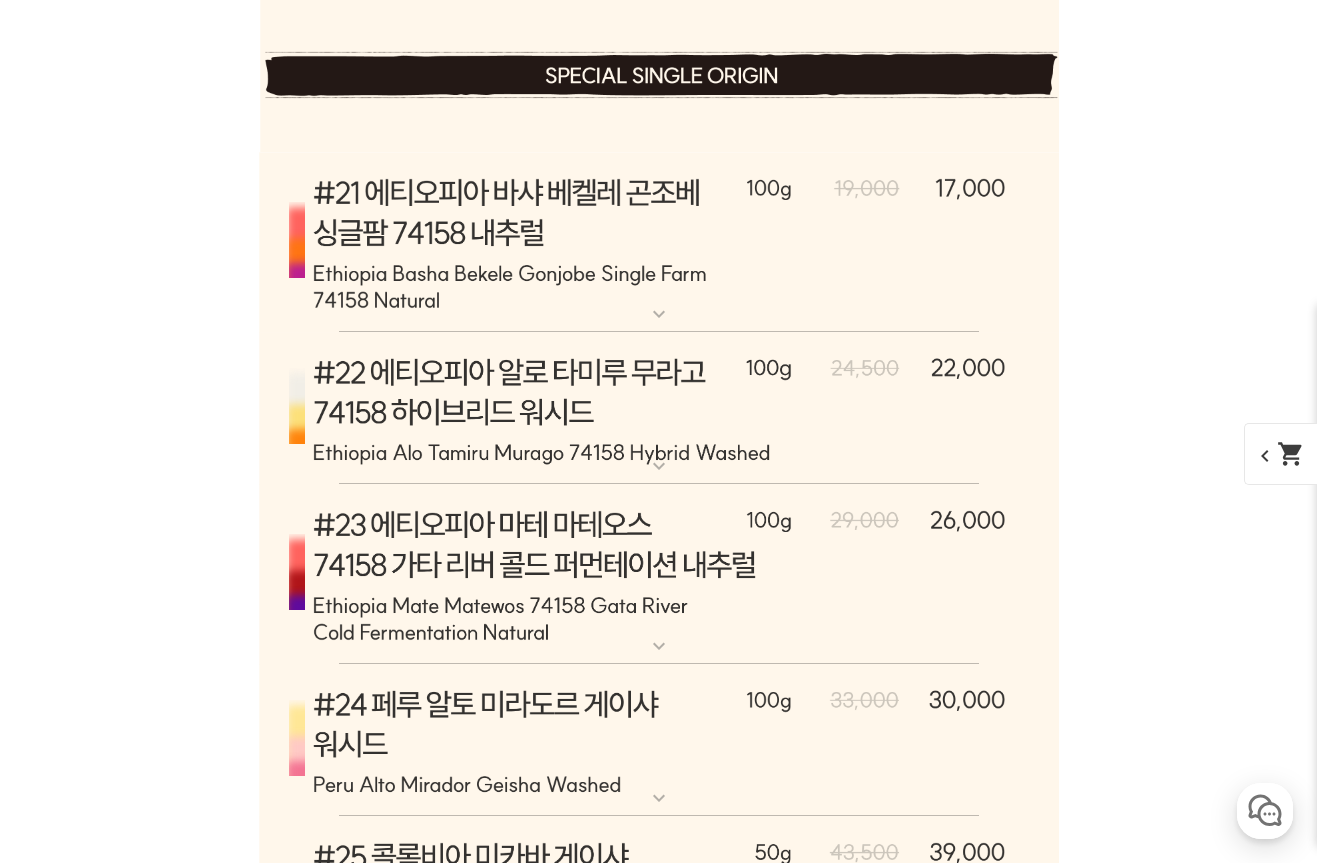 scroll, scrollTop: 13039, scrollLeft: 0, axis: vertical 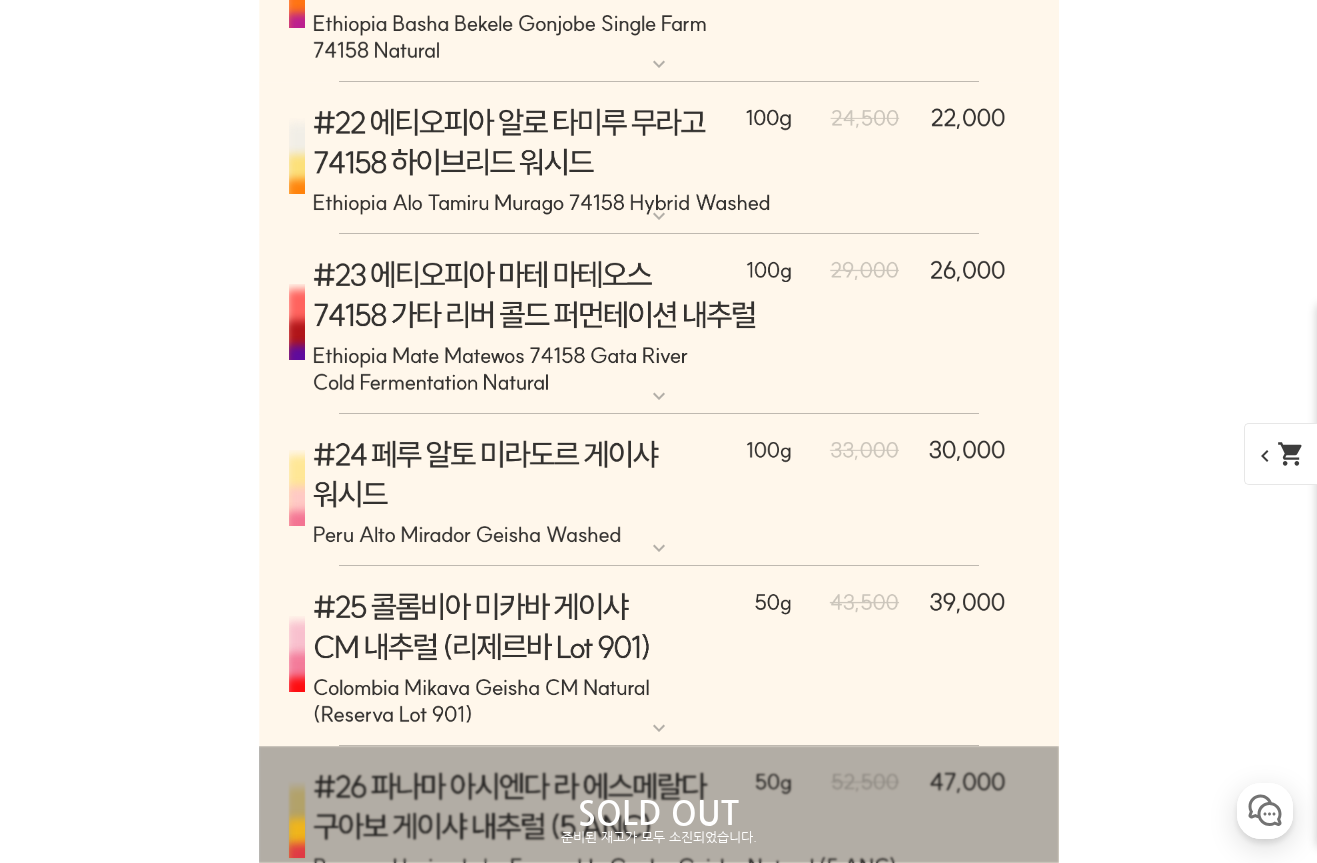 click at bounding box center [659, -788] 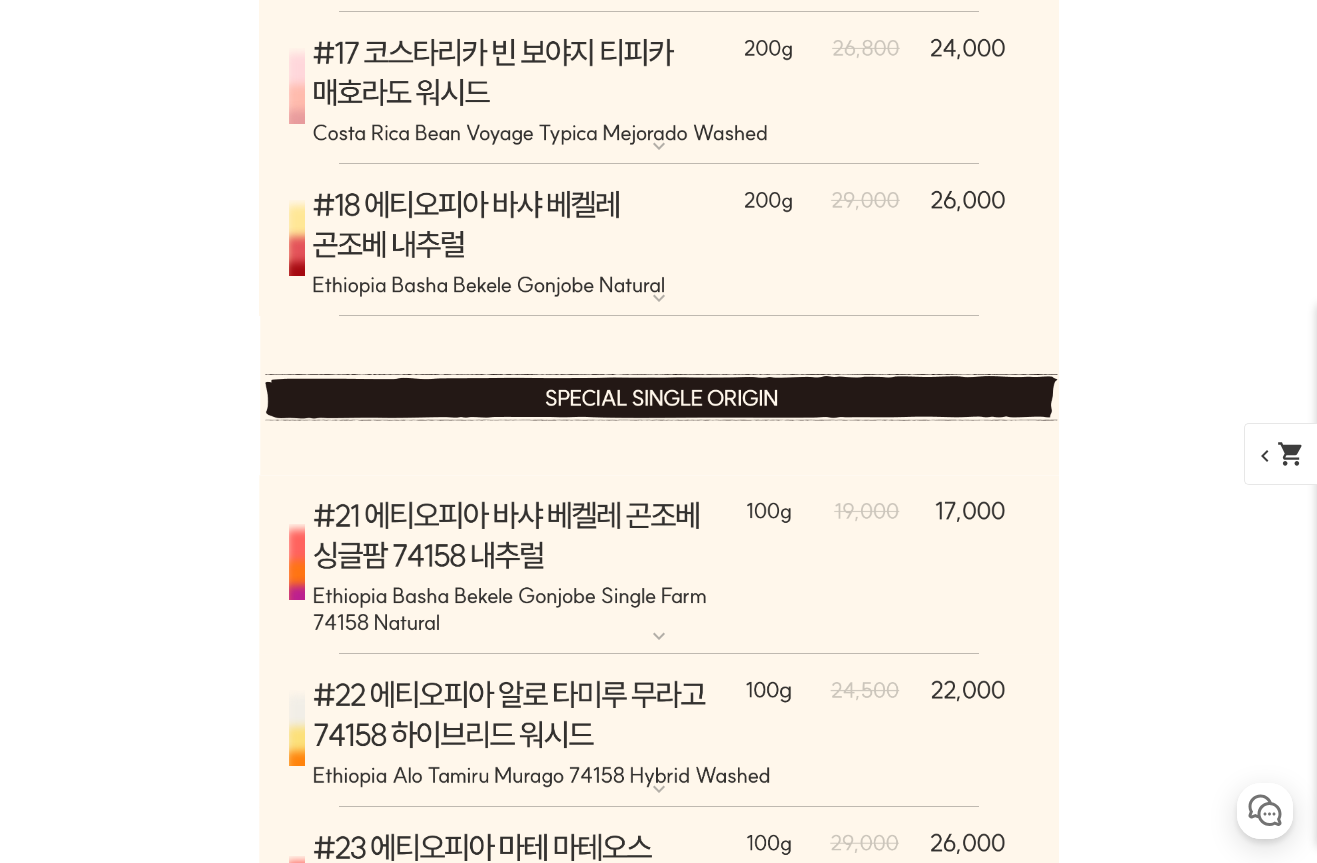 scroll, scrollTop: 13670, scrollLeft: 0, axis: vertical 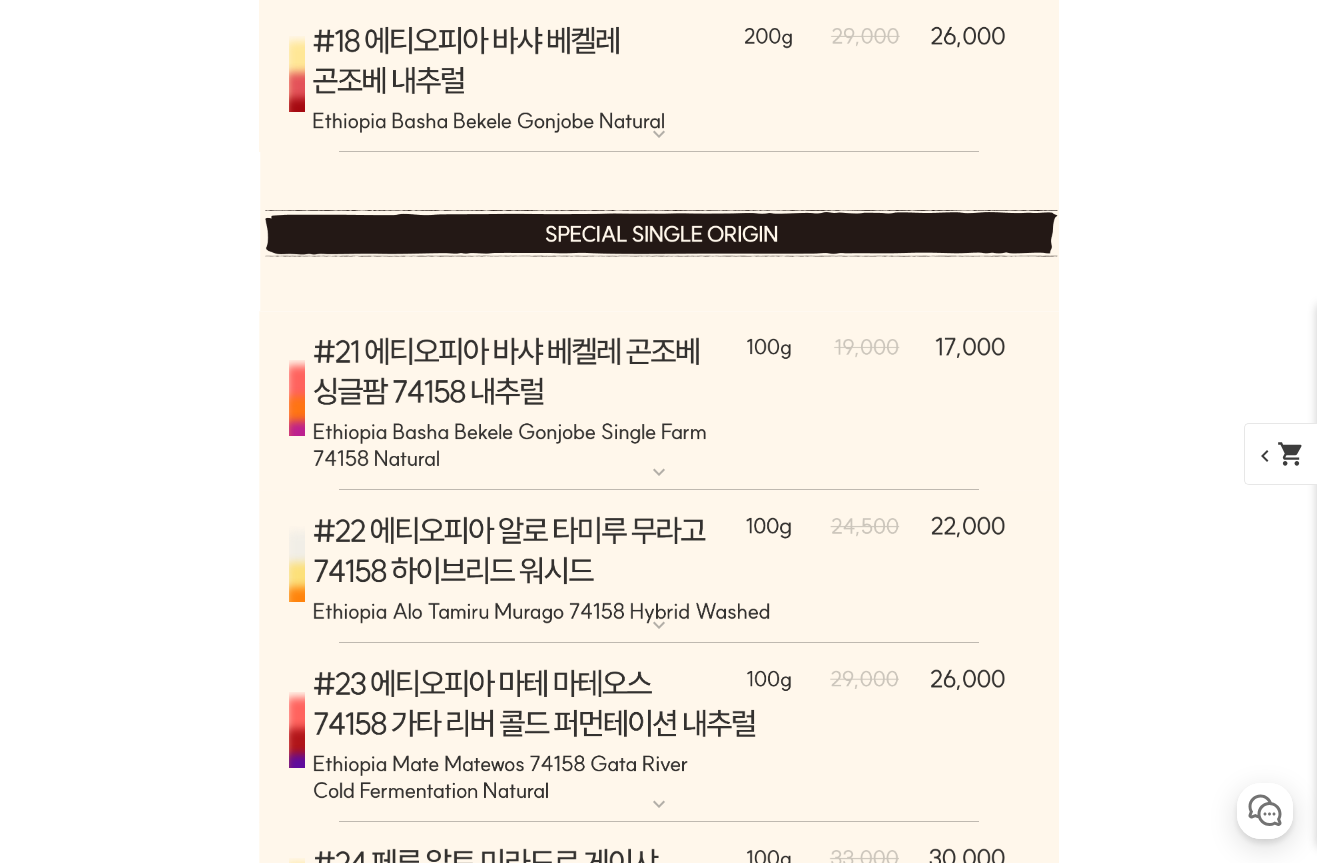 click 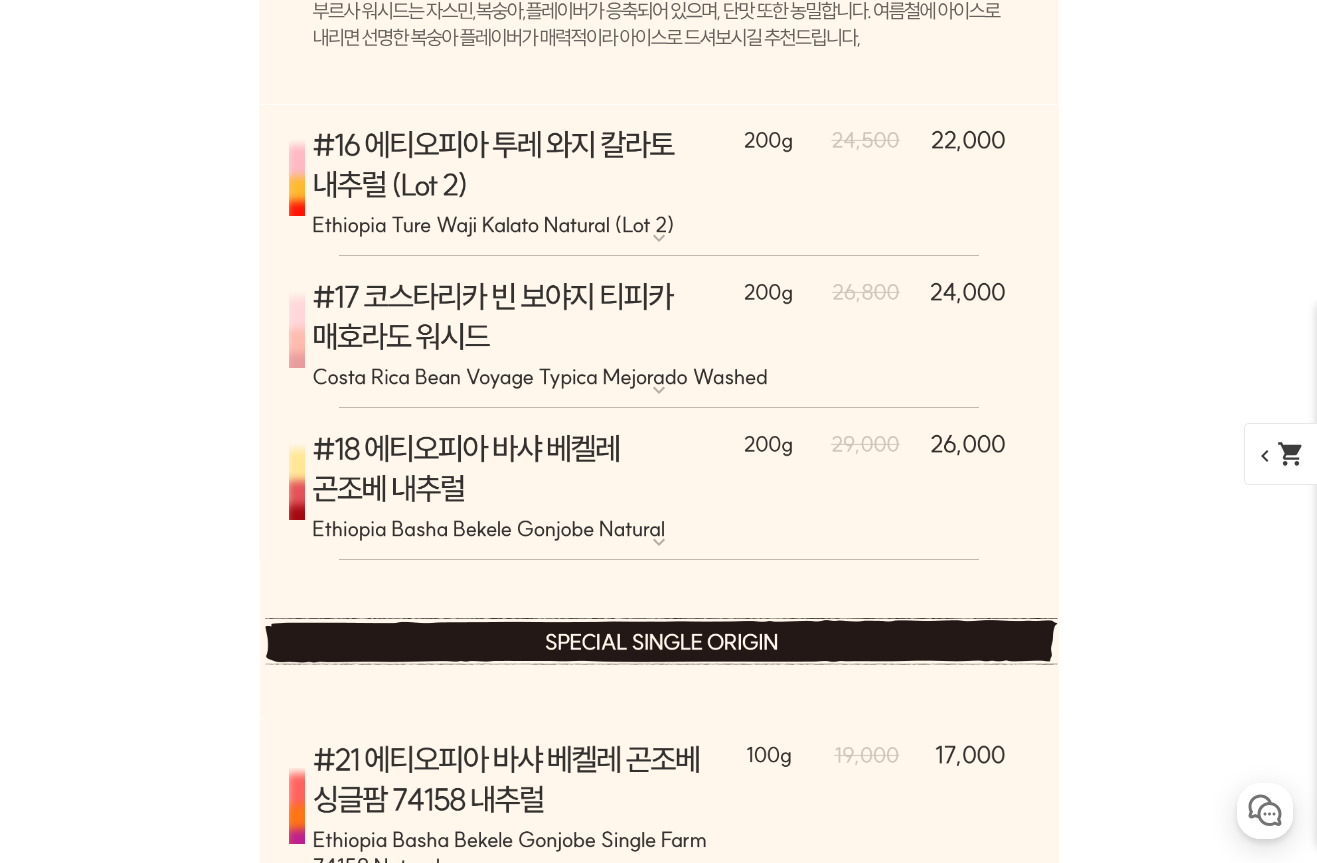 scroll, scrollTop: 13235, scrollLeft: 0, axis: vertical 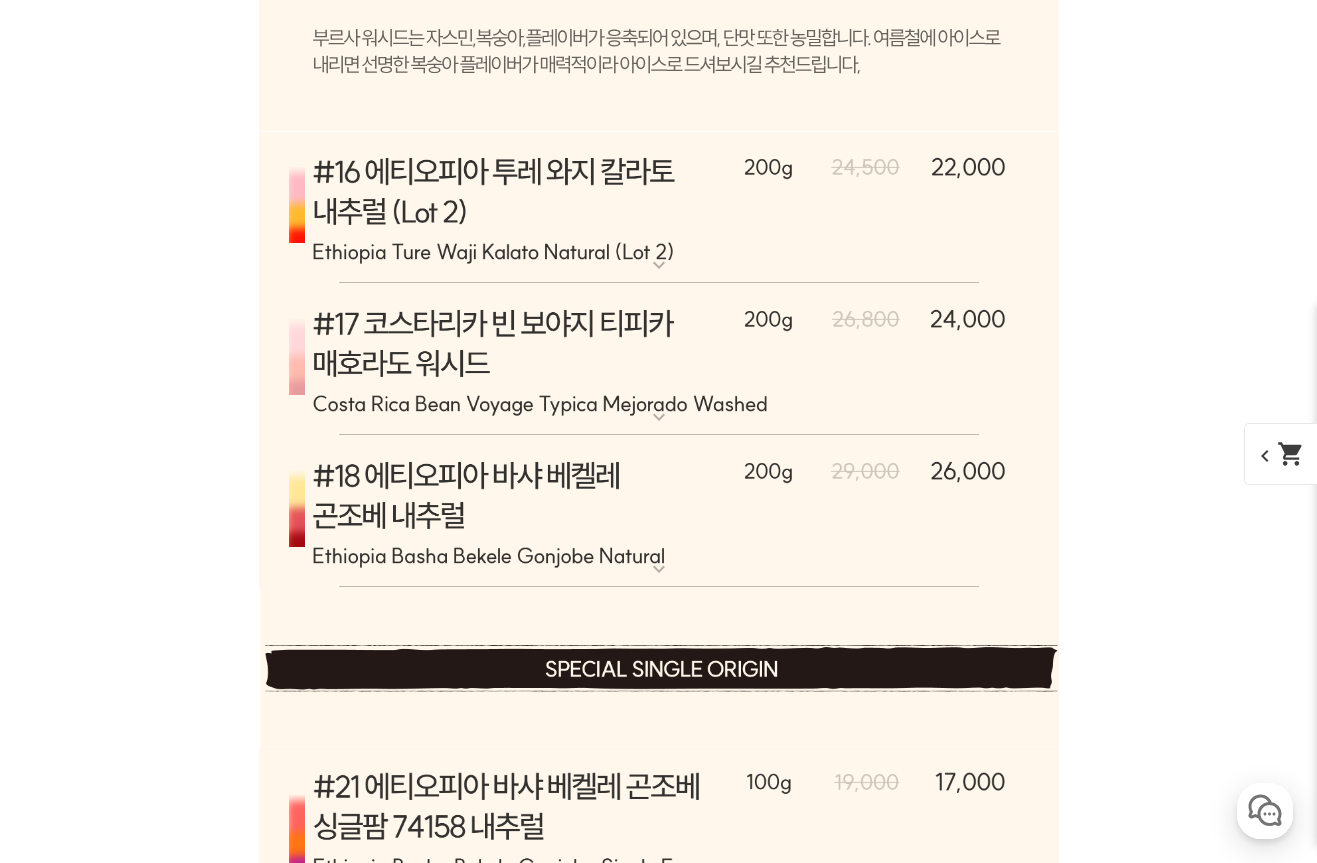 click at bounding box center [659, -984] 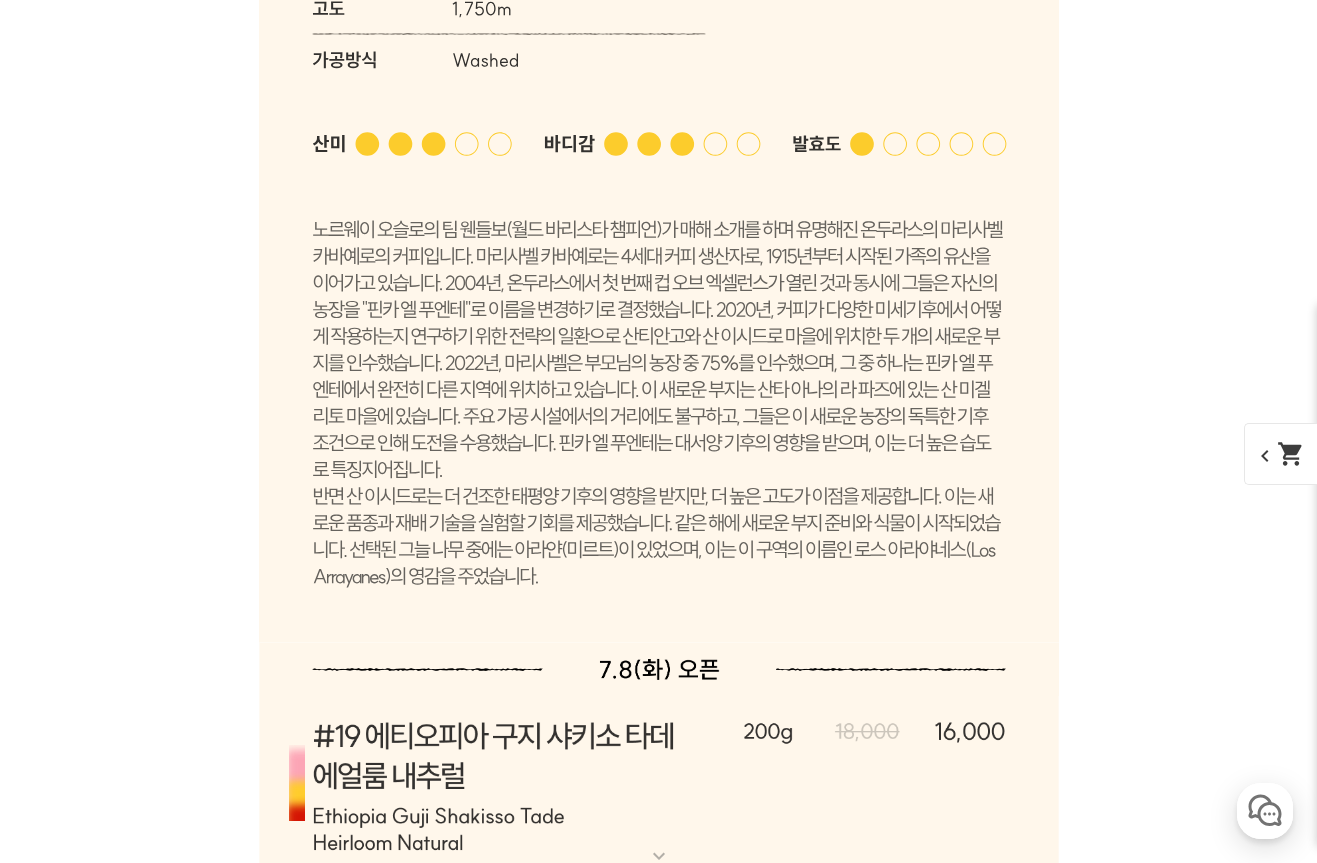 scroll, scrollTop: 10507, scrollLeft: 0, axis: vertical 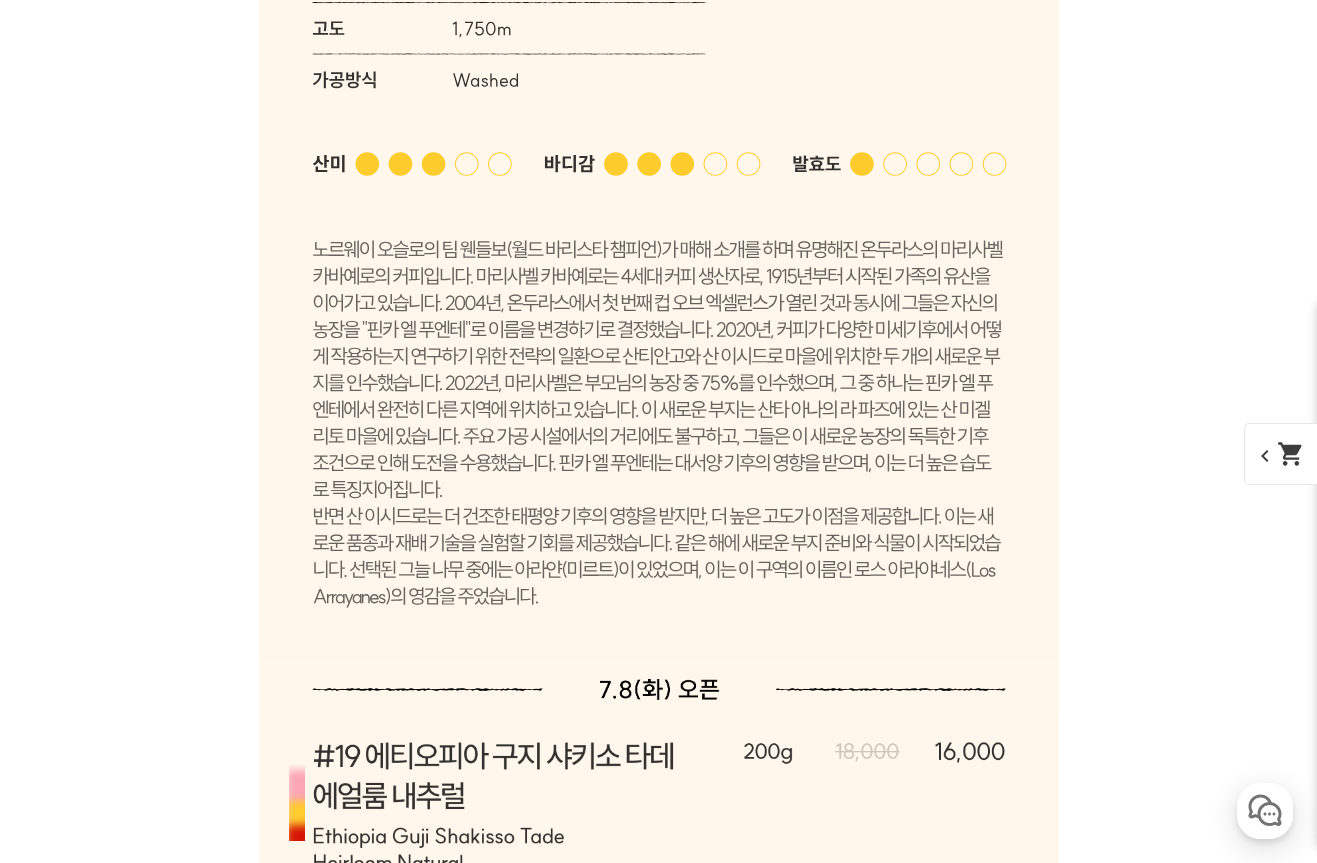 click at bounding box center [659, -583] 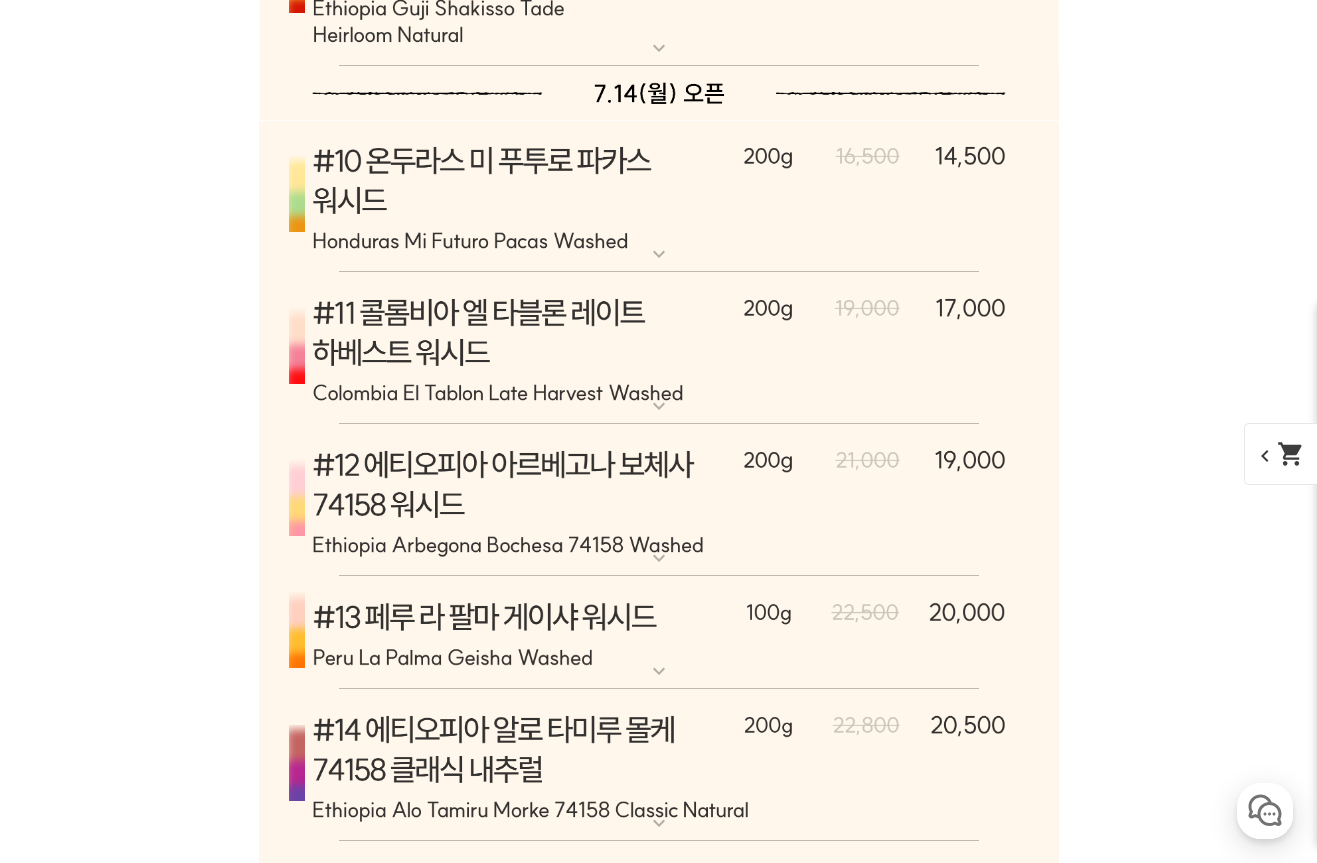 scroll, scrollTop: 10047, scrollLeft: 0, axis: vertical 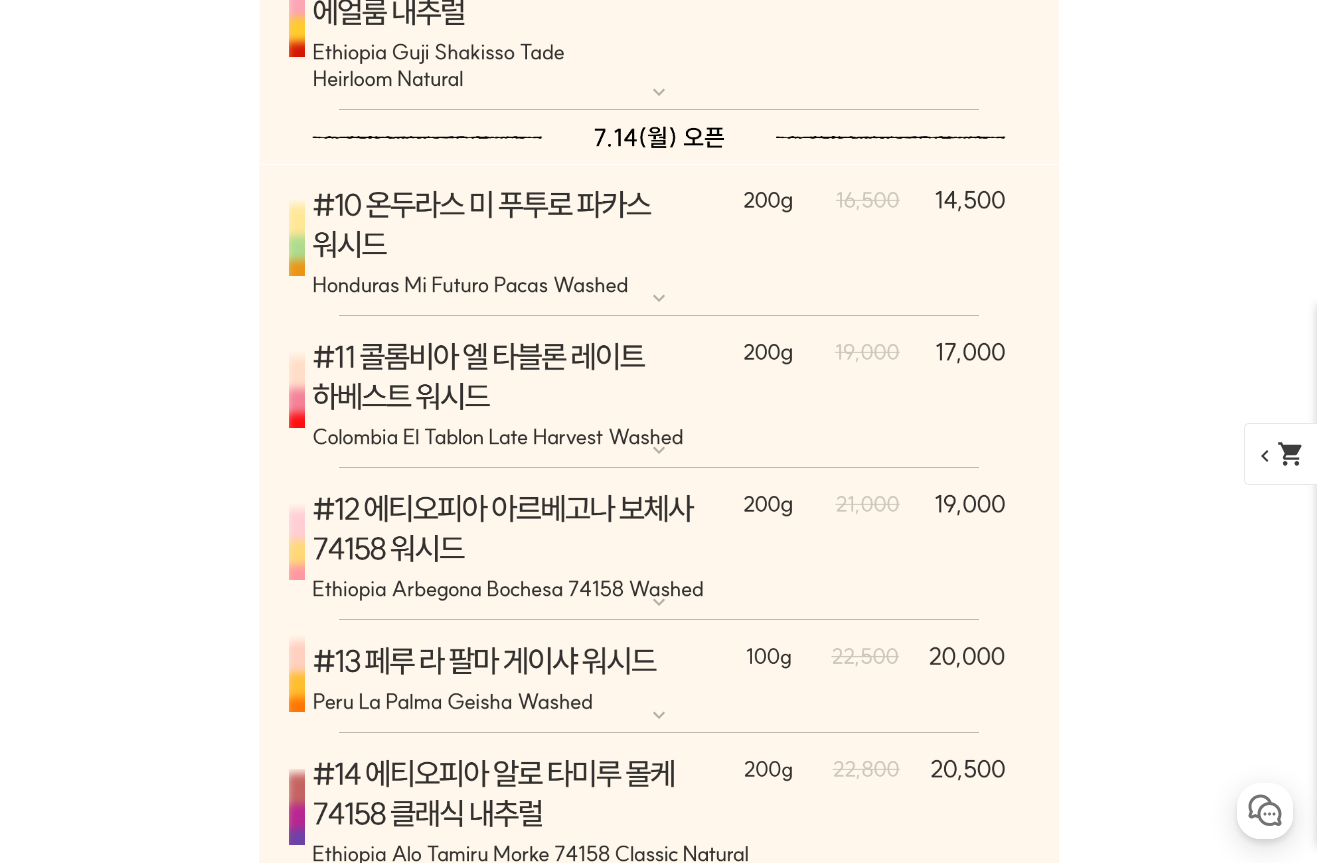 click on "SOLD OUT 준비된 재고가 모두 소진되었습니다." at bounding box center (659, -210) 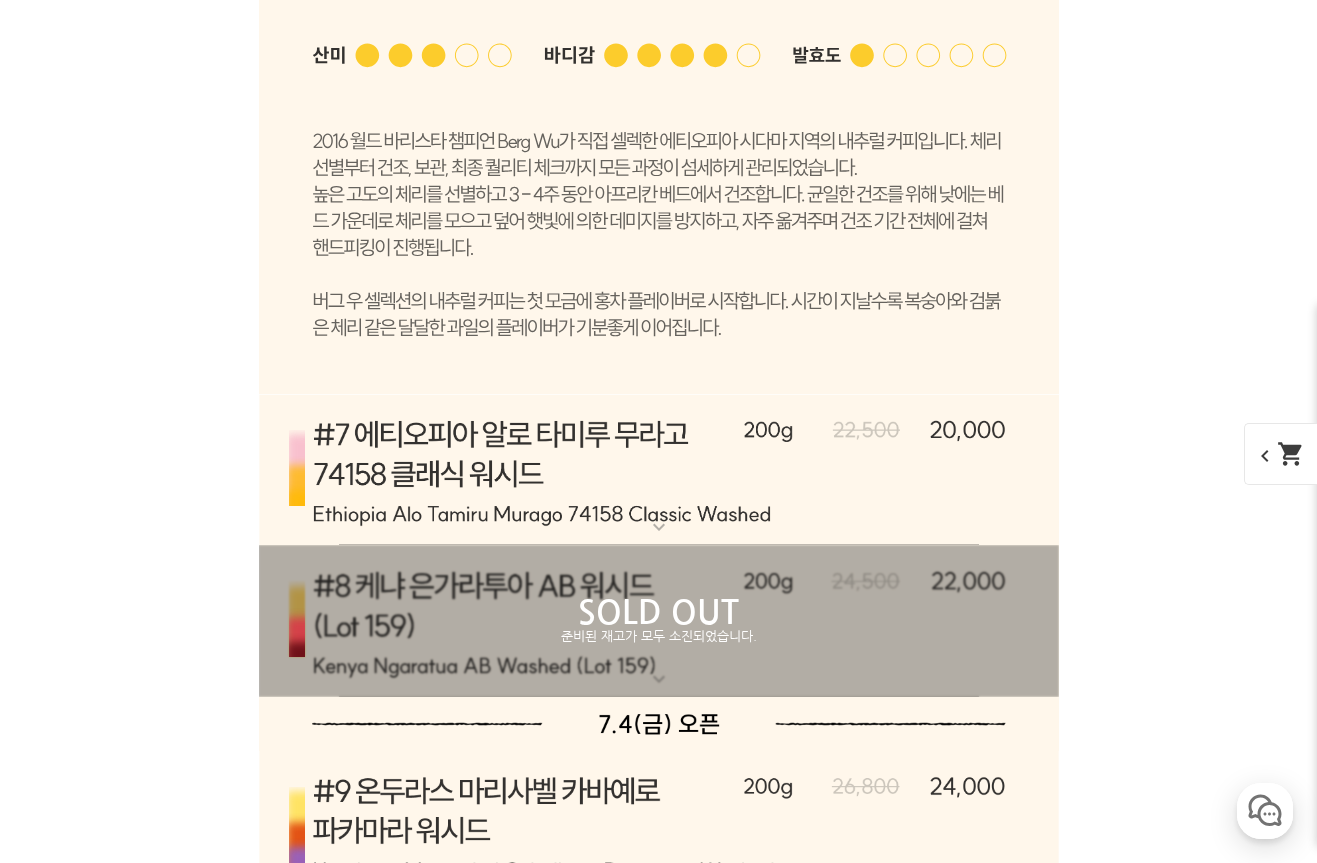 scroll, scrollTop: 10396, scrollLeft: 0, axis: vertical 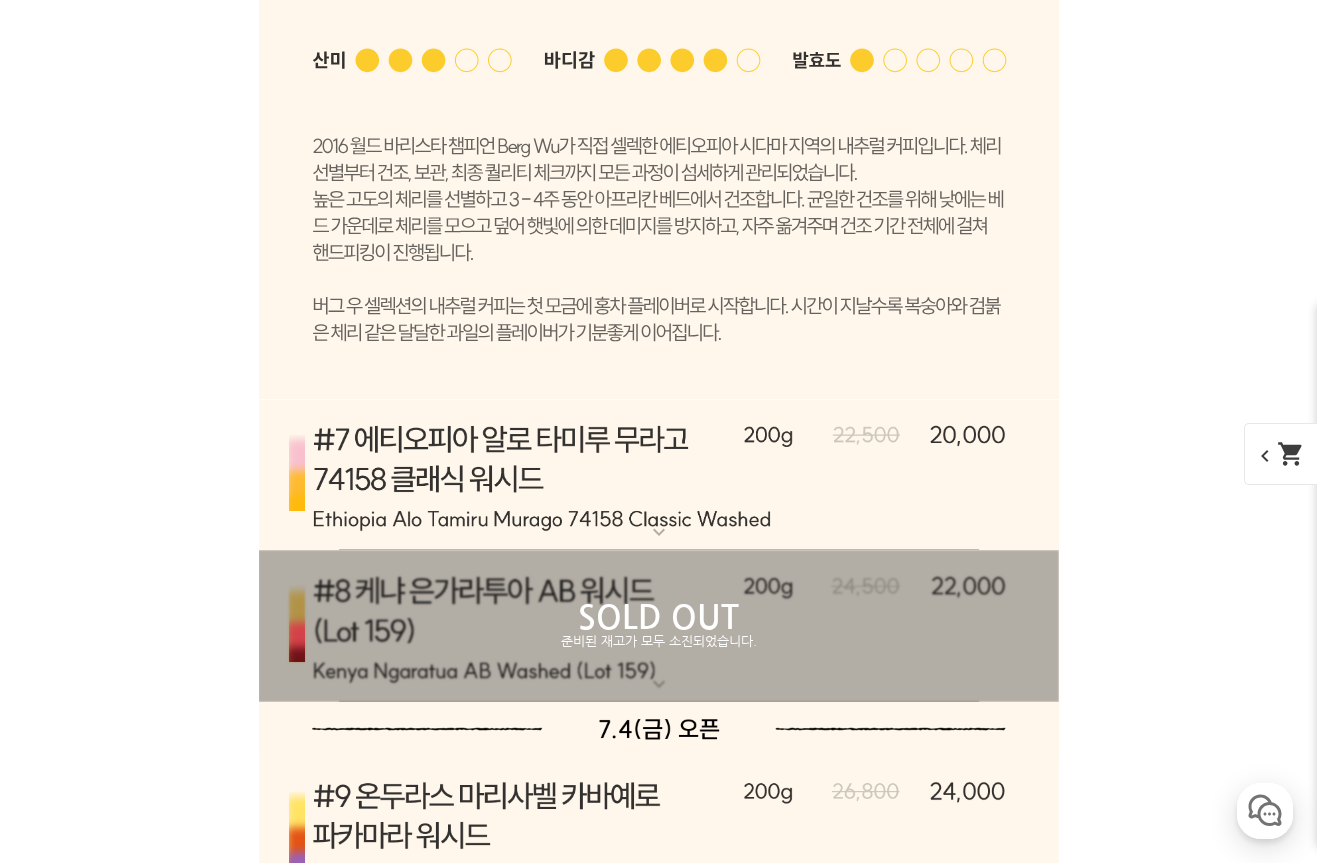 click 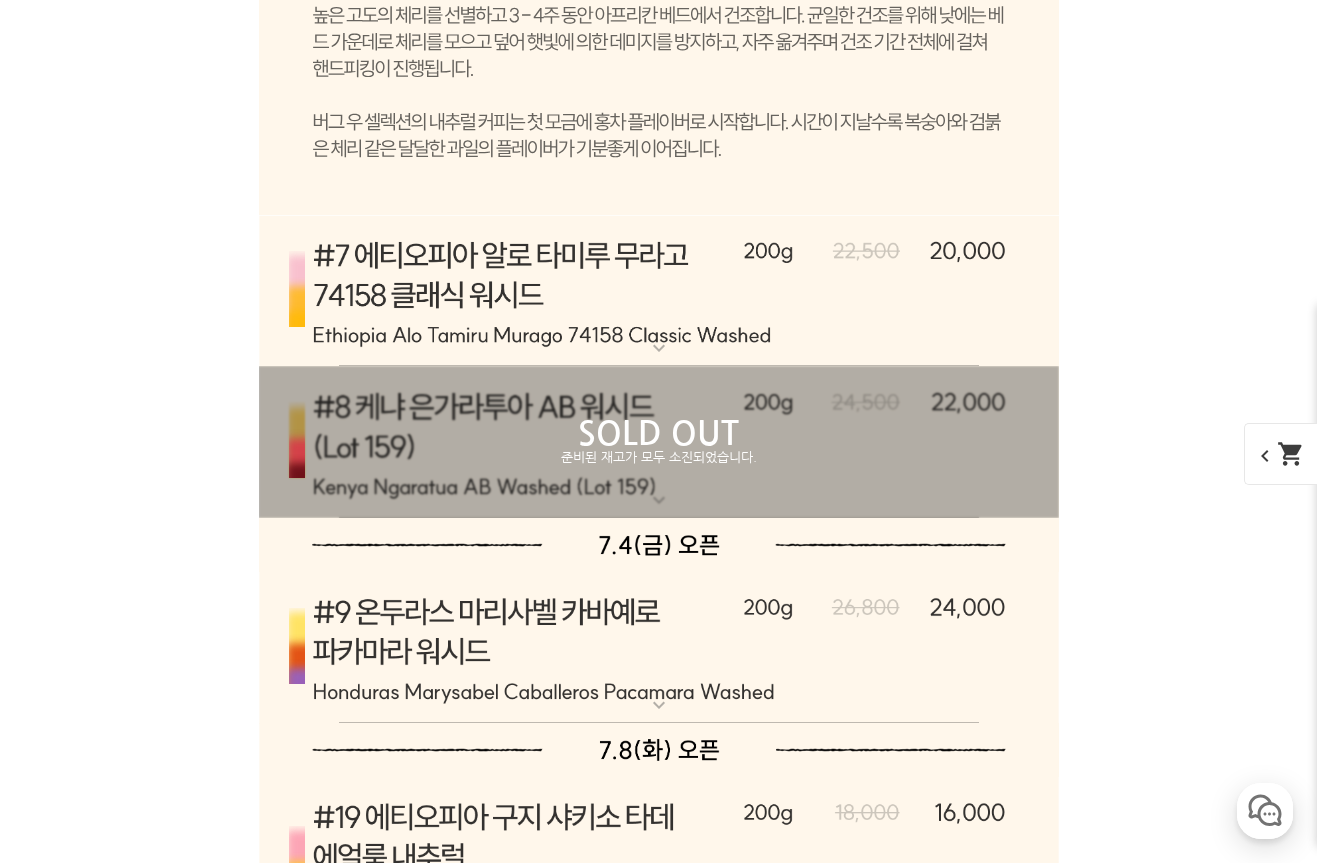 scroll, scrollTop: 10526, scrollLeft: 0, axis: vertical 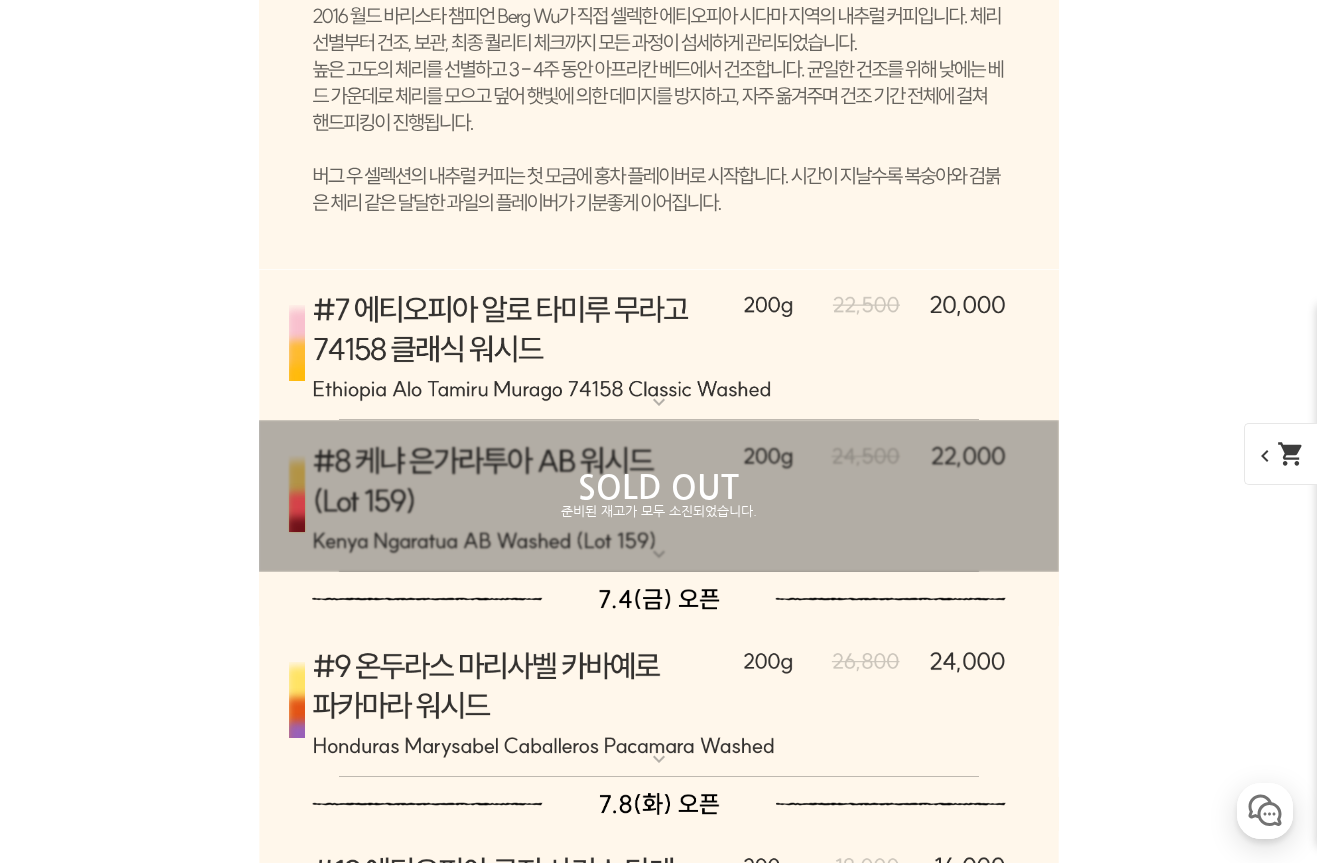 click 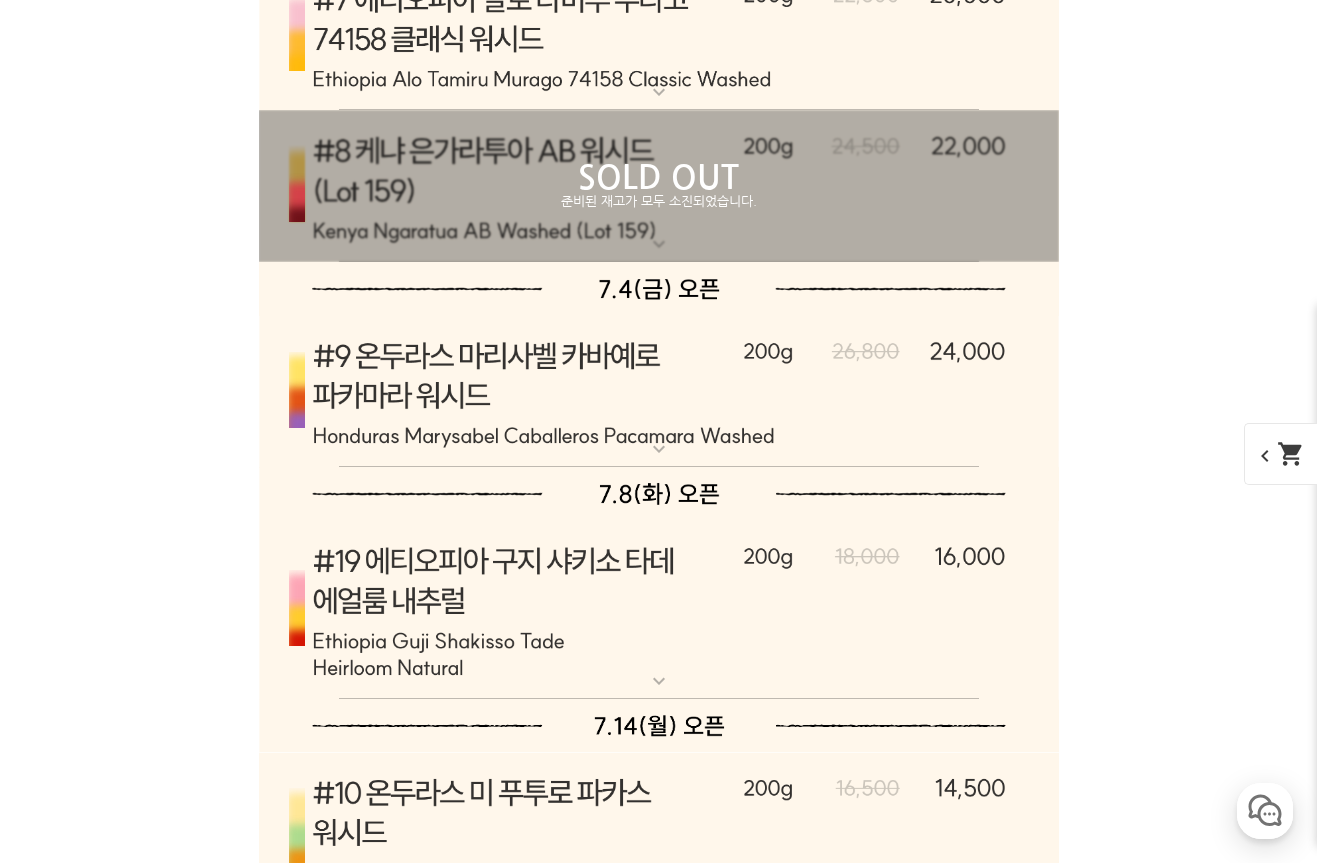 scroll, scrollTop: 10276, scrollLeft: 0, axis: vertical 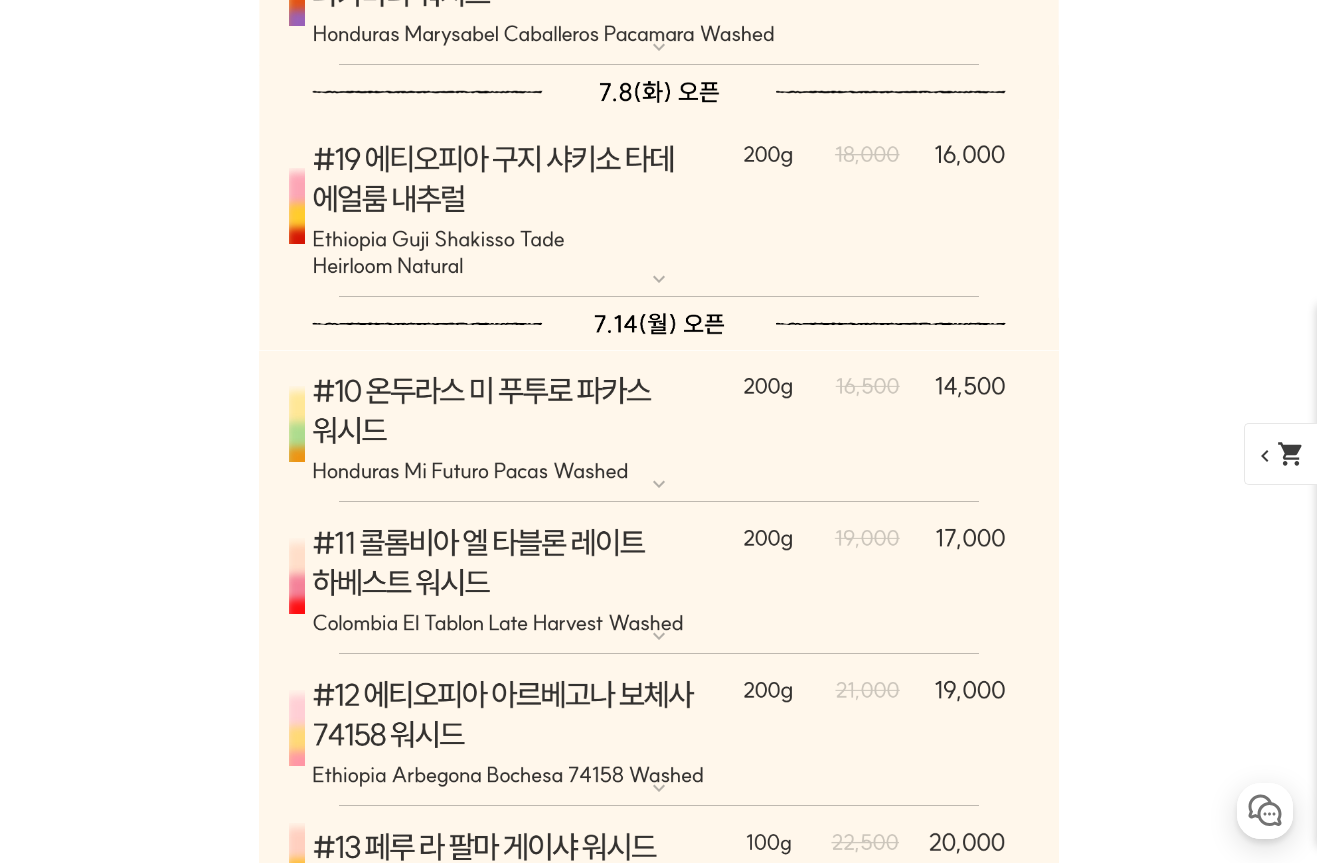 click on "SOLD OUT 준비된 재고가 모두 소진되었습니다." at bounding box center (659, -434) 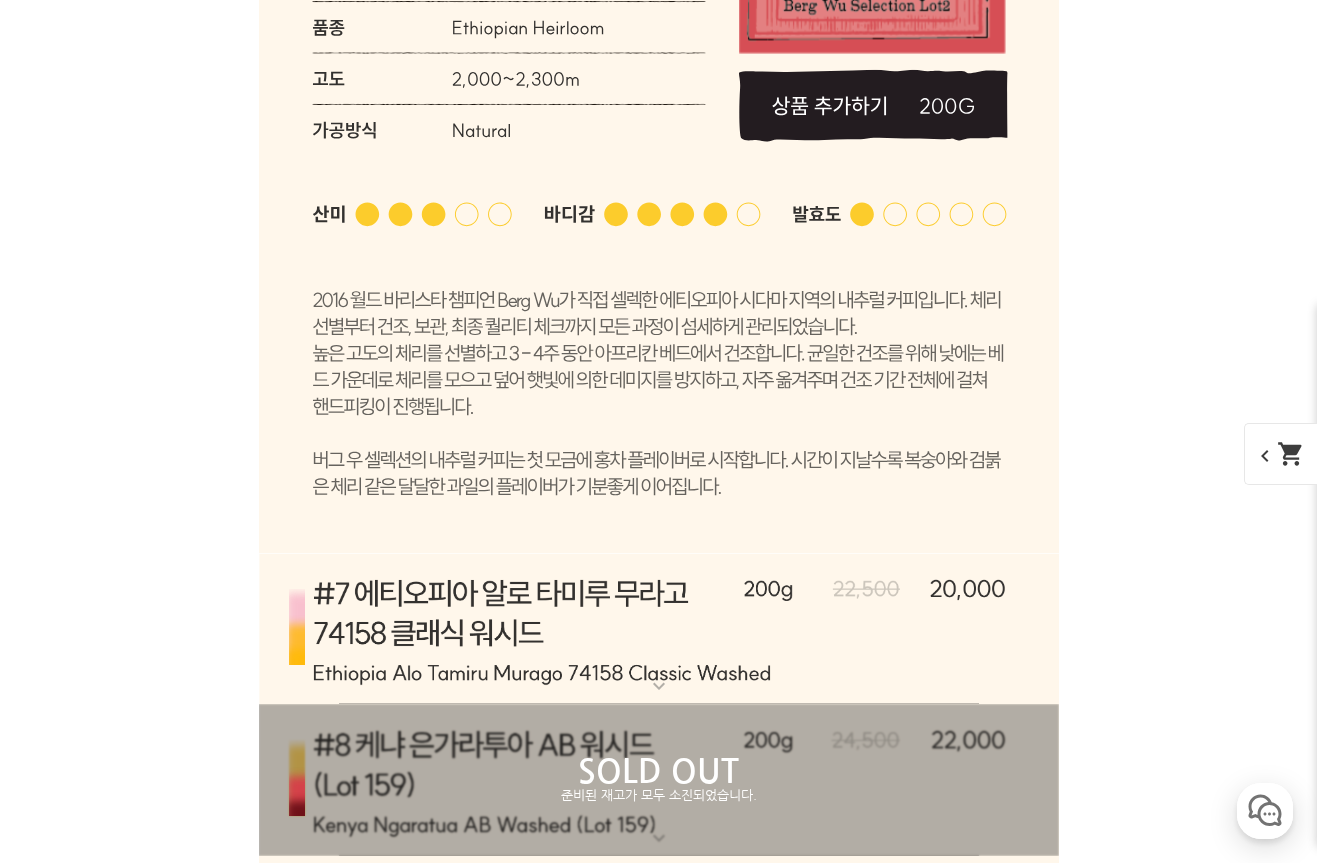 scroll, scrollTop: 10266, scrollLeft: 0, axis: vertical 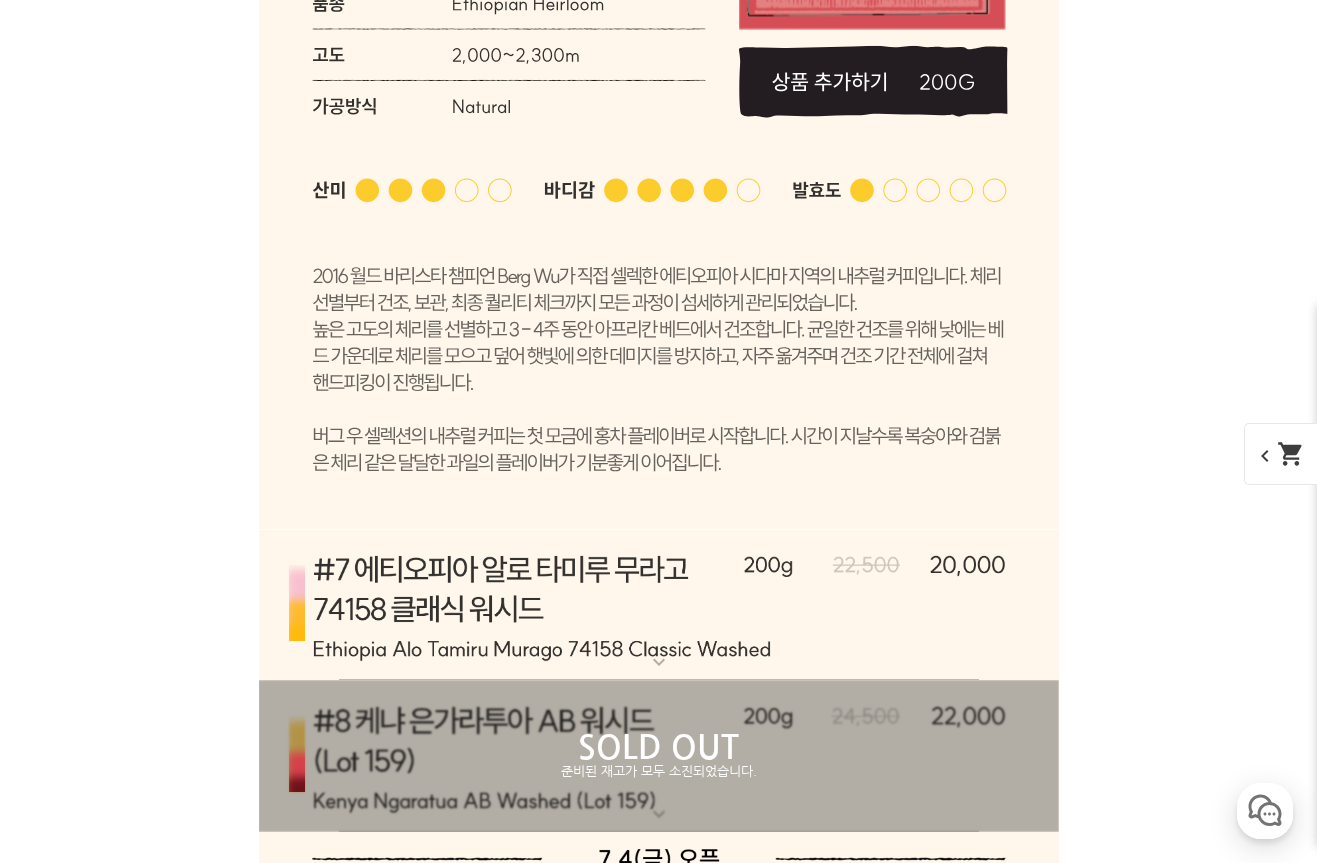 click on "준비된 재고가 모두 소진되었습니다." at bounding box center (659, -408) 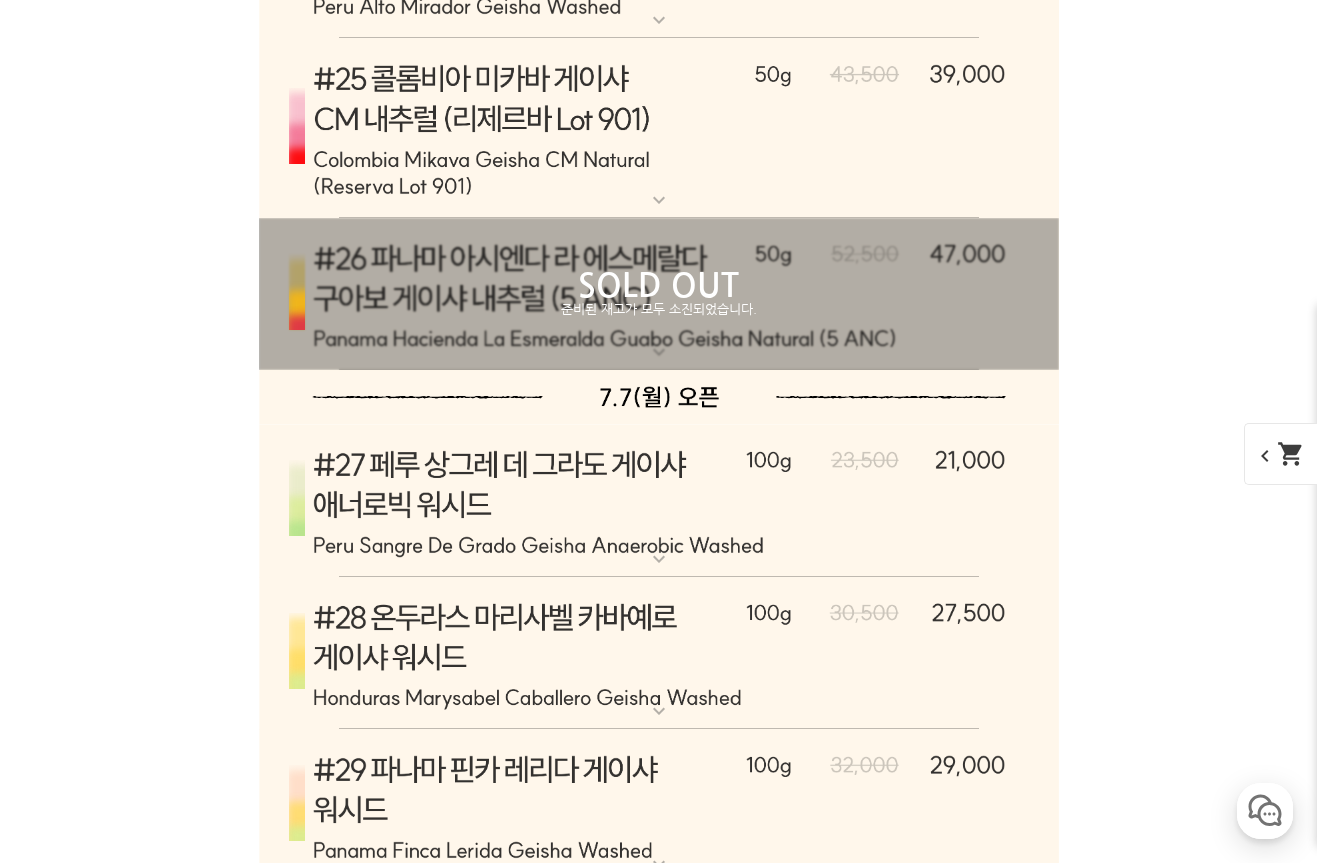 scroll, scrollTop: 12758, scrollLeft: 0, axis: vertical 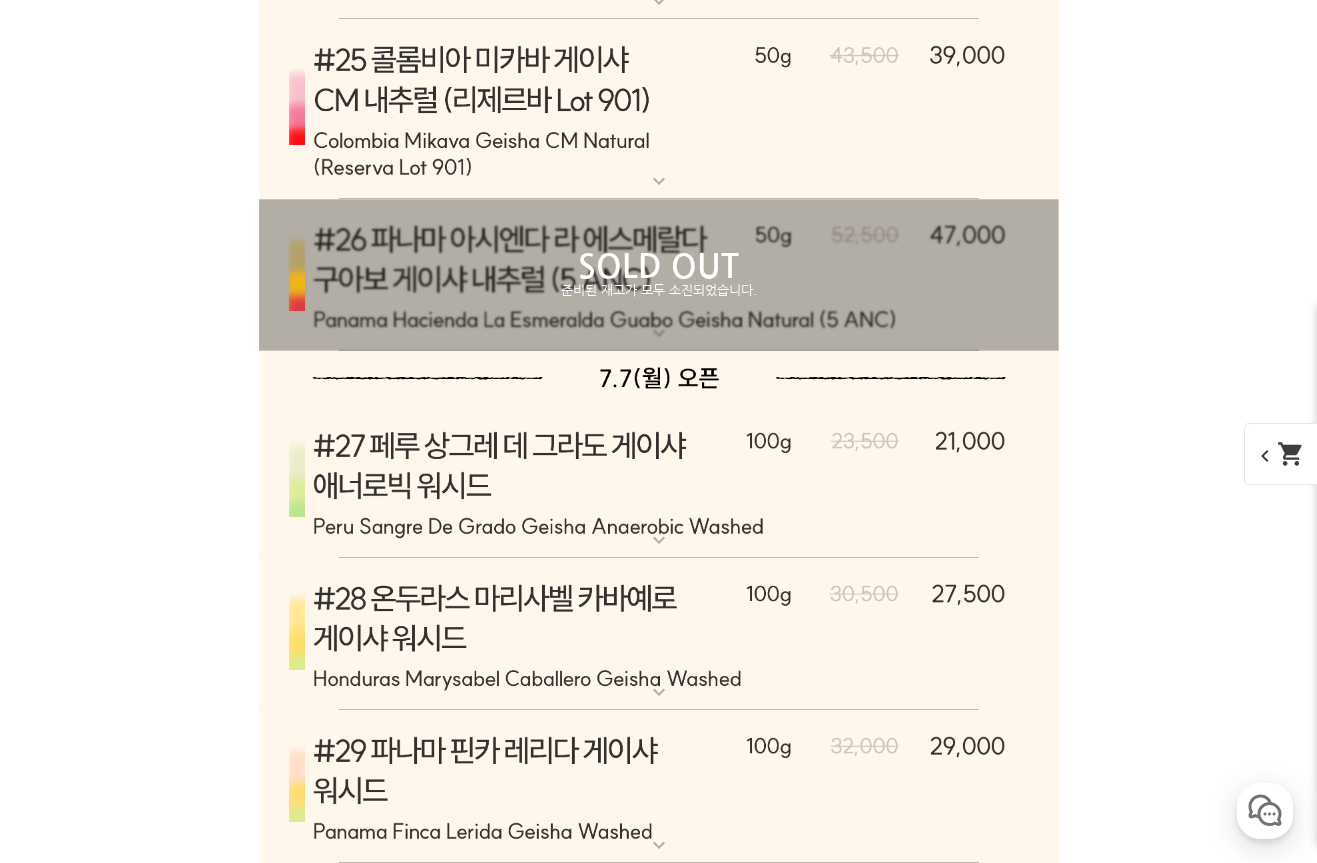 click on "expand_more" at bounding box center (659, -152) 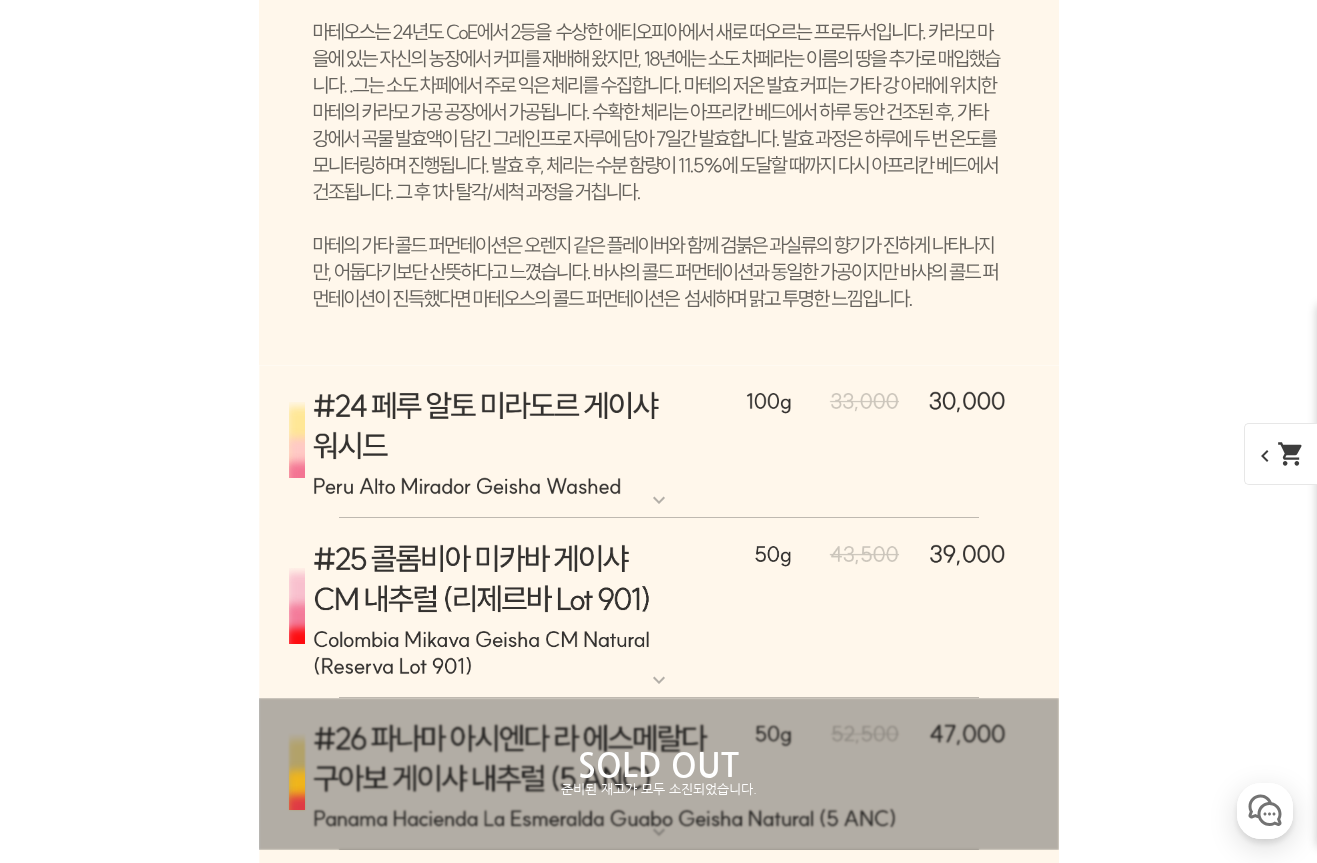 scroll, scrollTop: 13443, scrollLeft: 0, axis: vertical 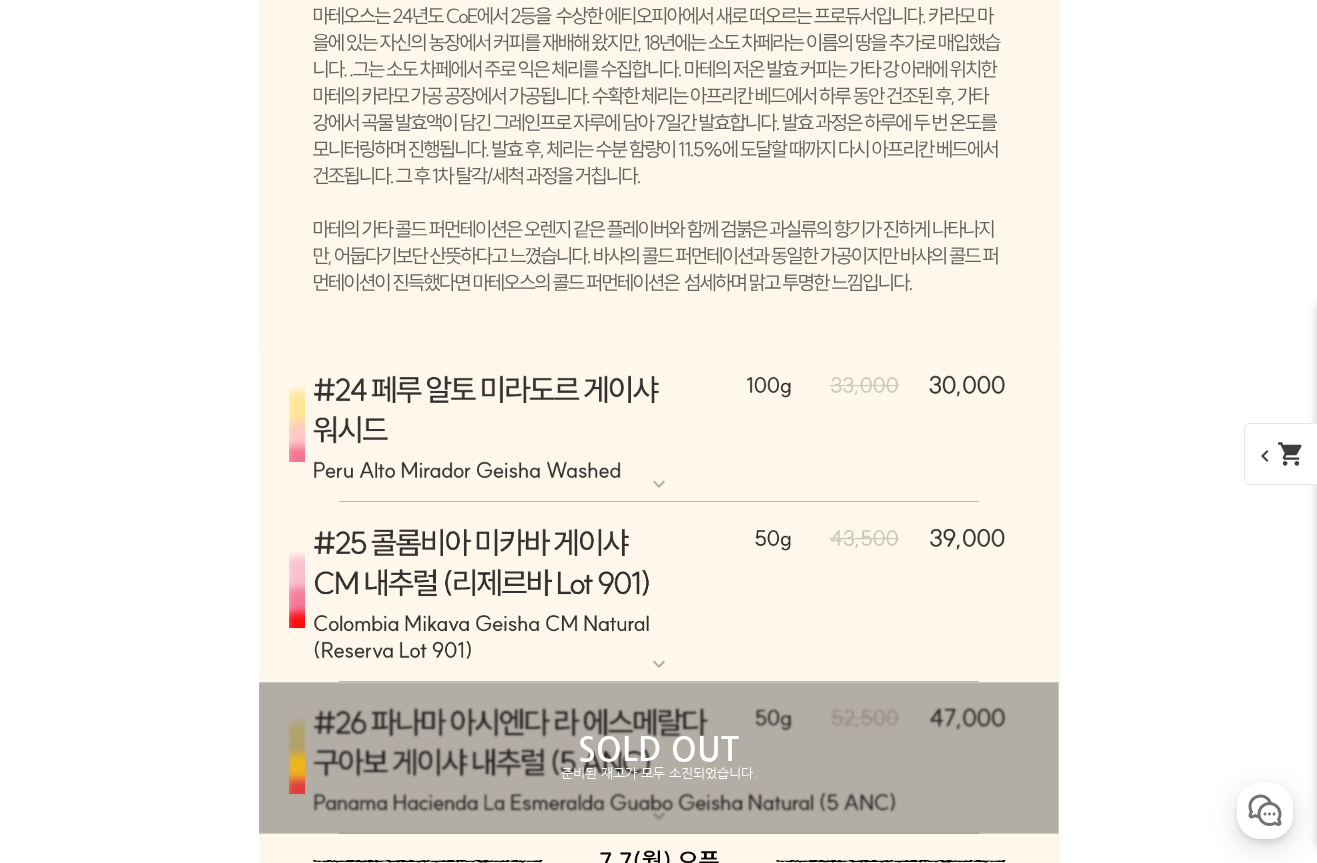click 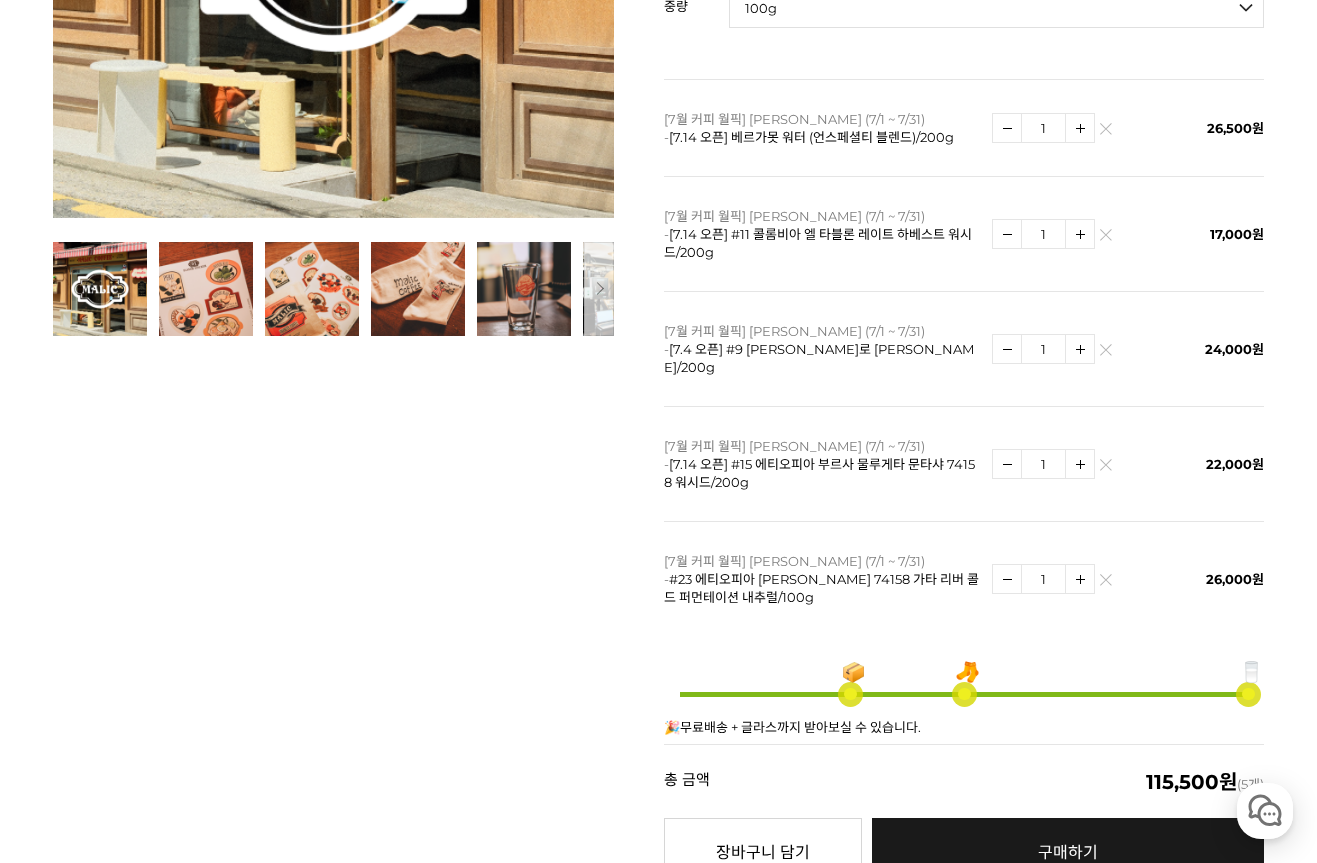 scroll, scrollTop: 609, scrollLeft: 0, axis: vertical 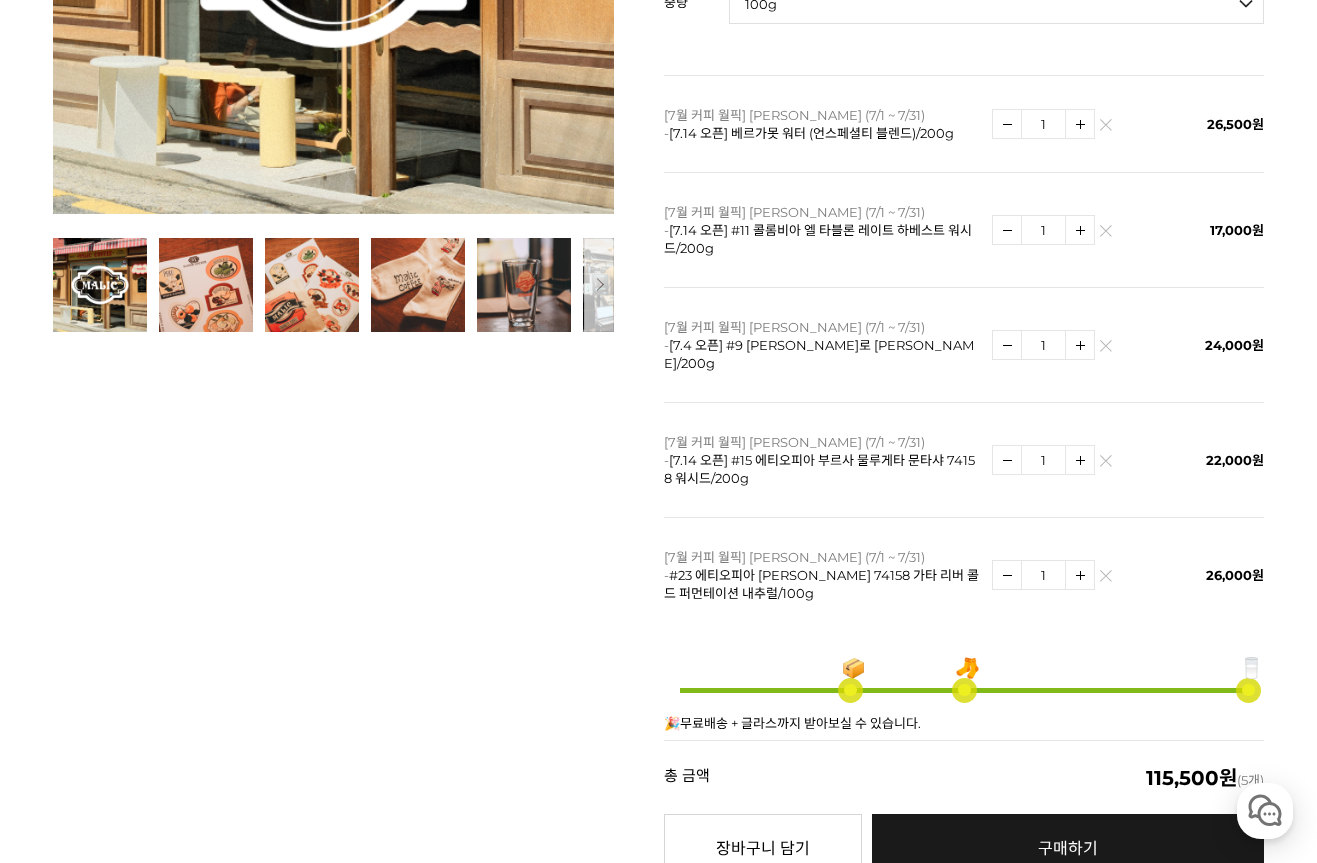 click on "구매하기" at bounding box center [1068, 848] 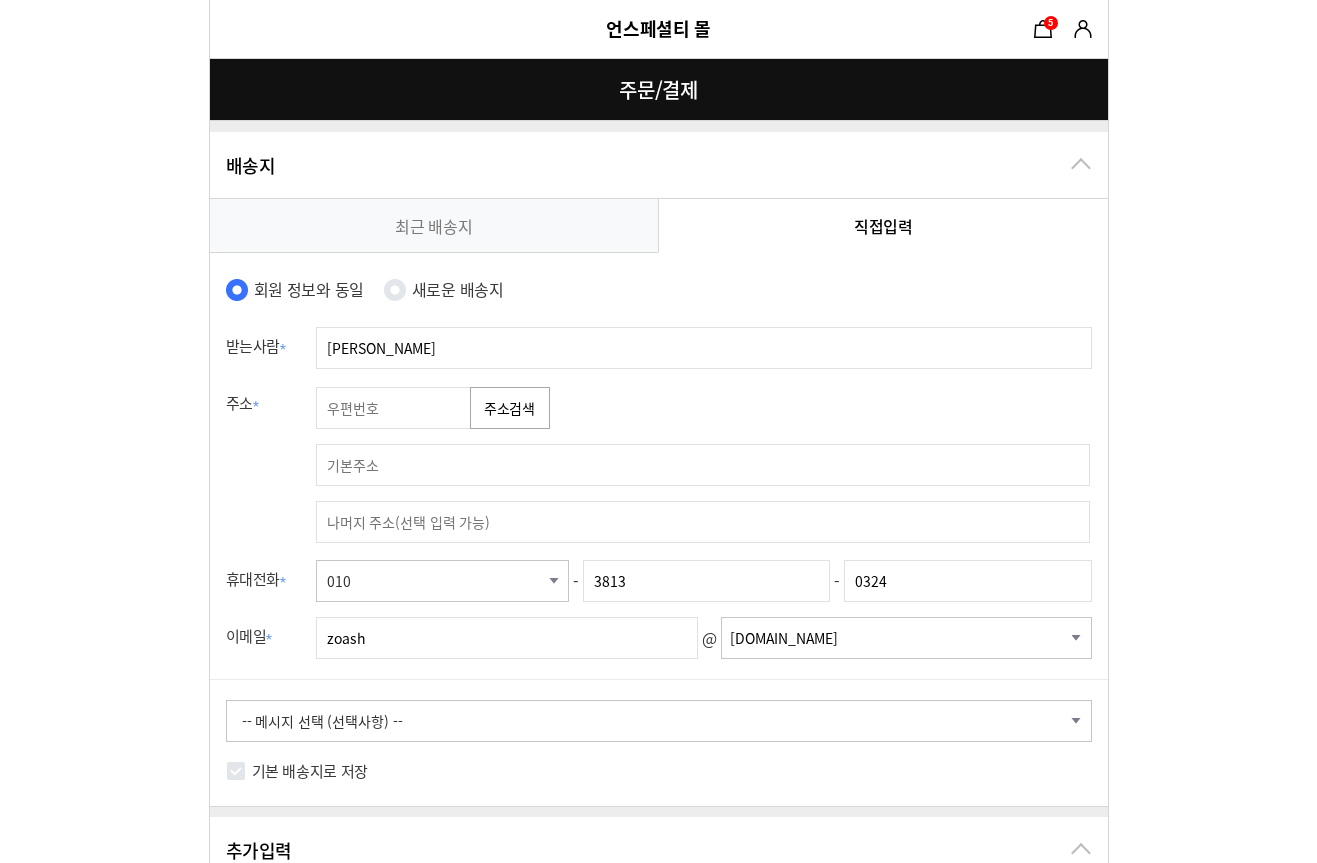 scroll, scrollTop: 0, scrollLeft: 0, axis: both 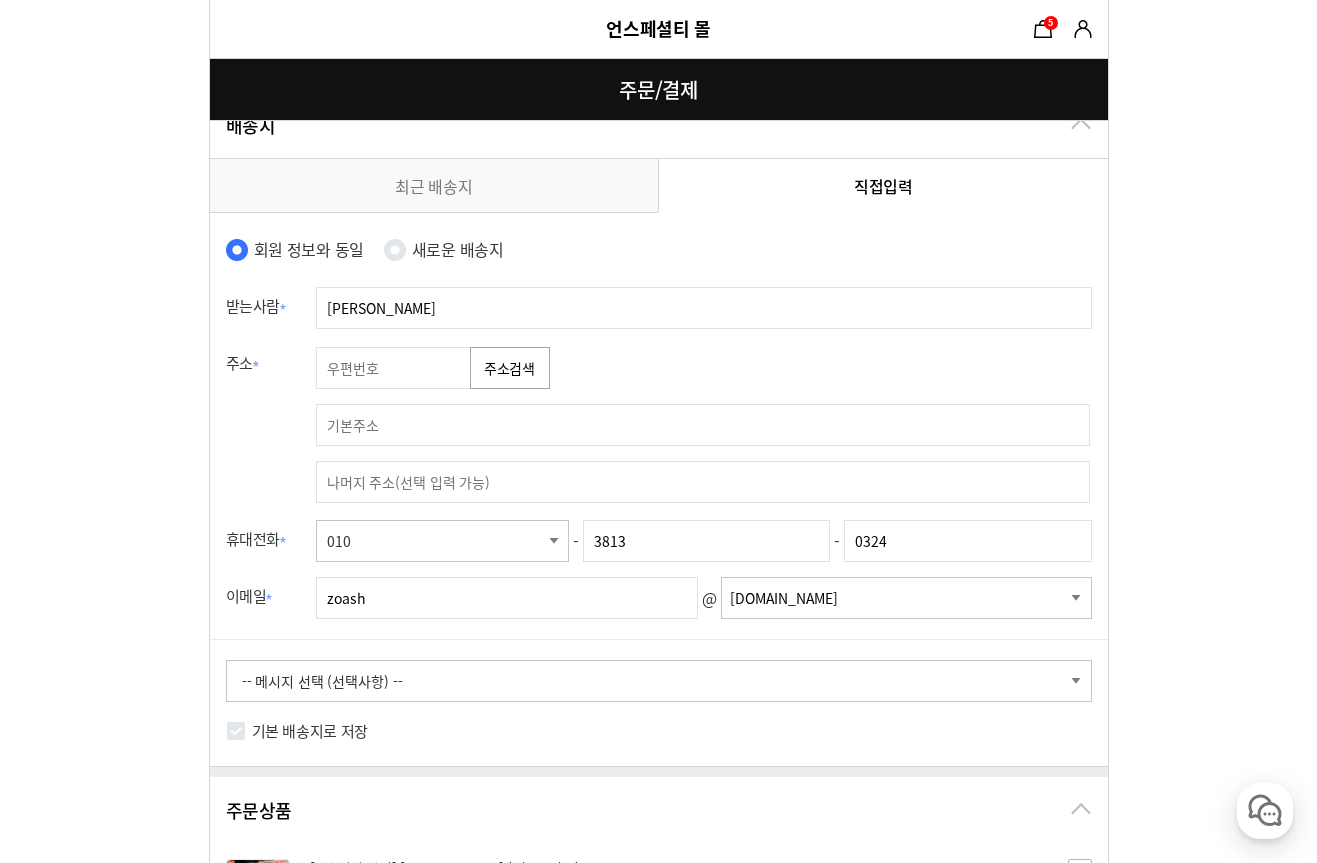 click at bounding box center [396, 368] 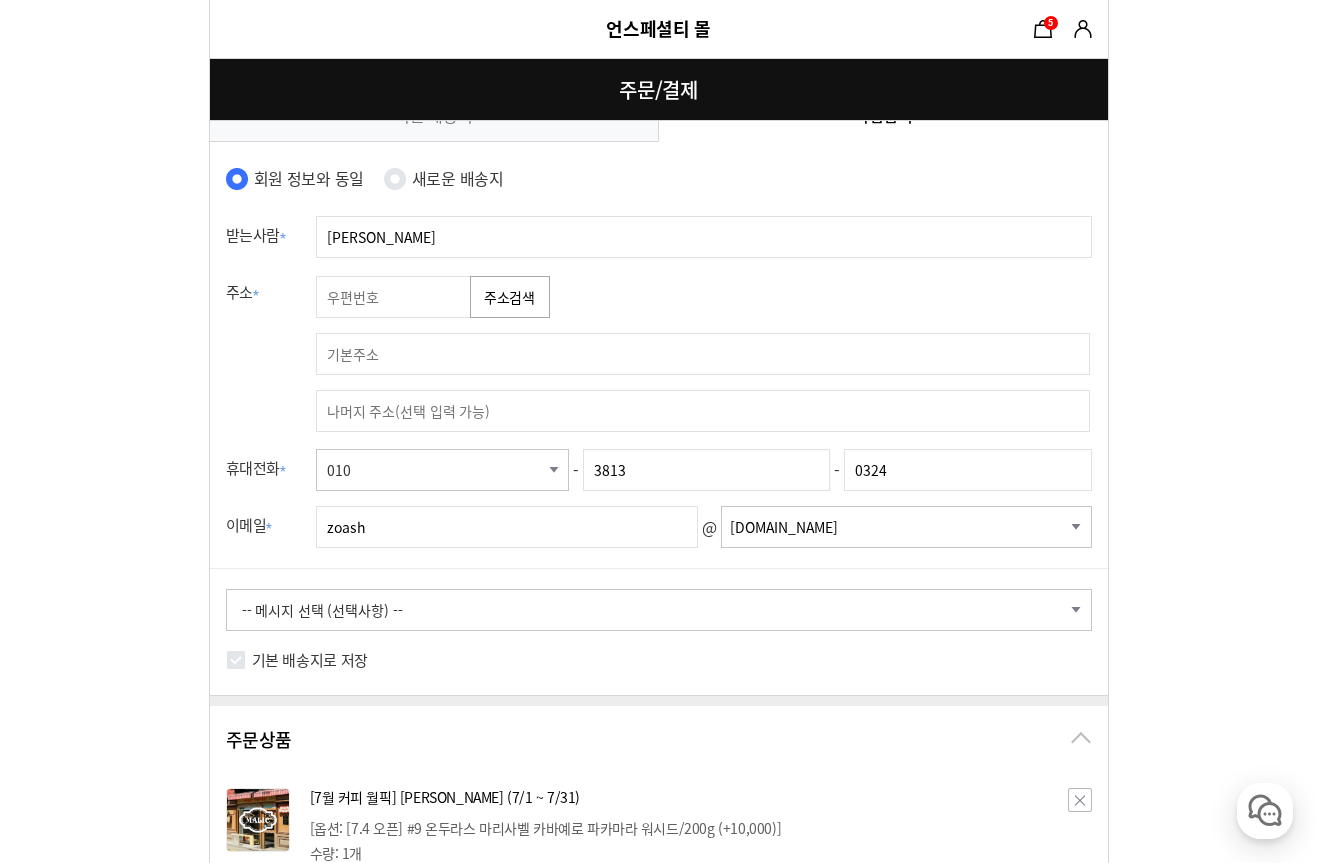 scroll, scrollTop: 116, scrollLeft: 0, axis: vertical 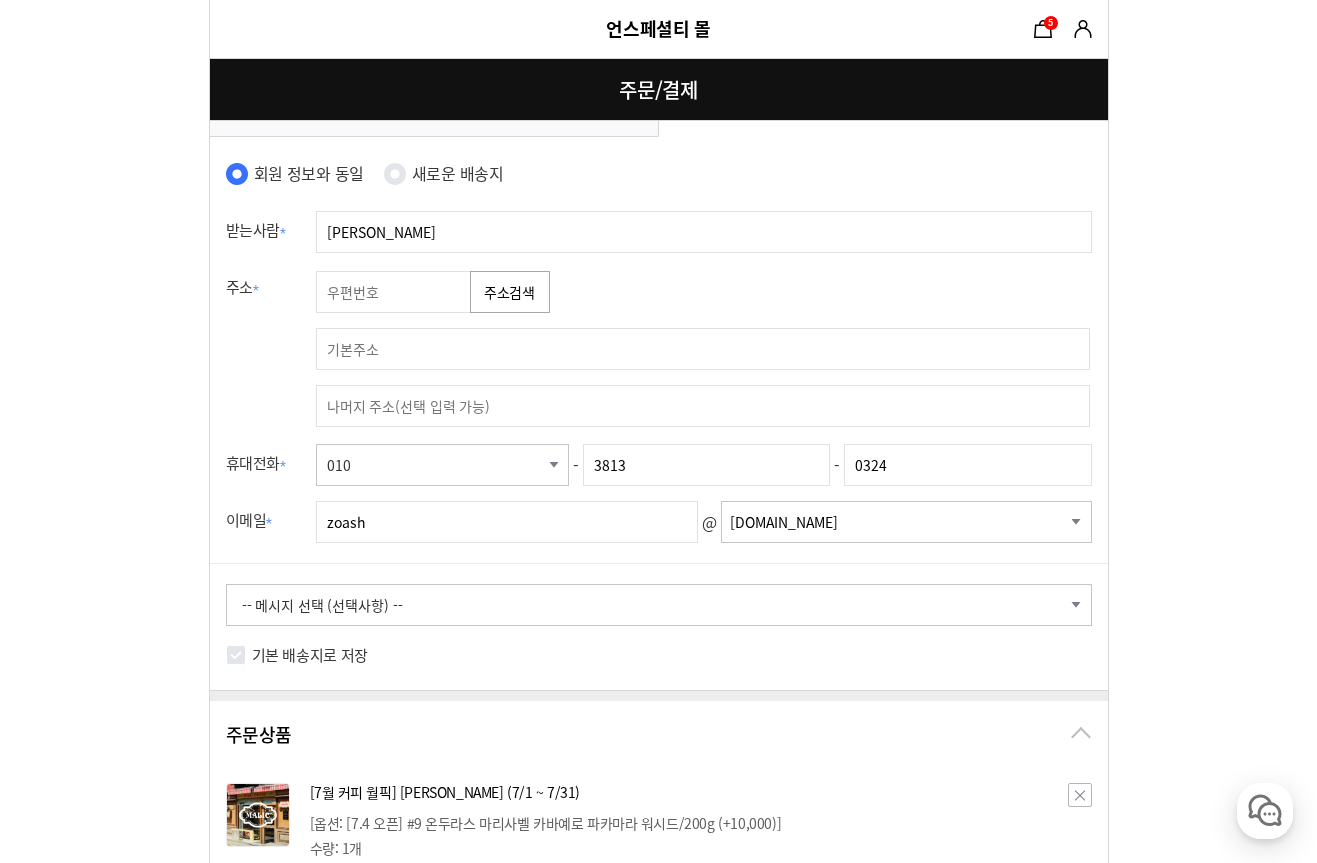 click on "주소검색" at bounding box center [510, 292] 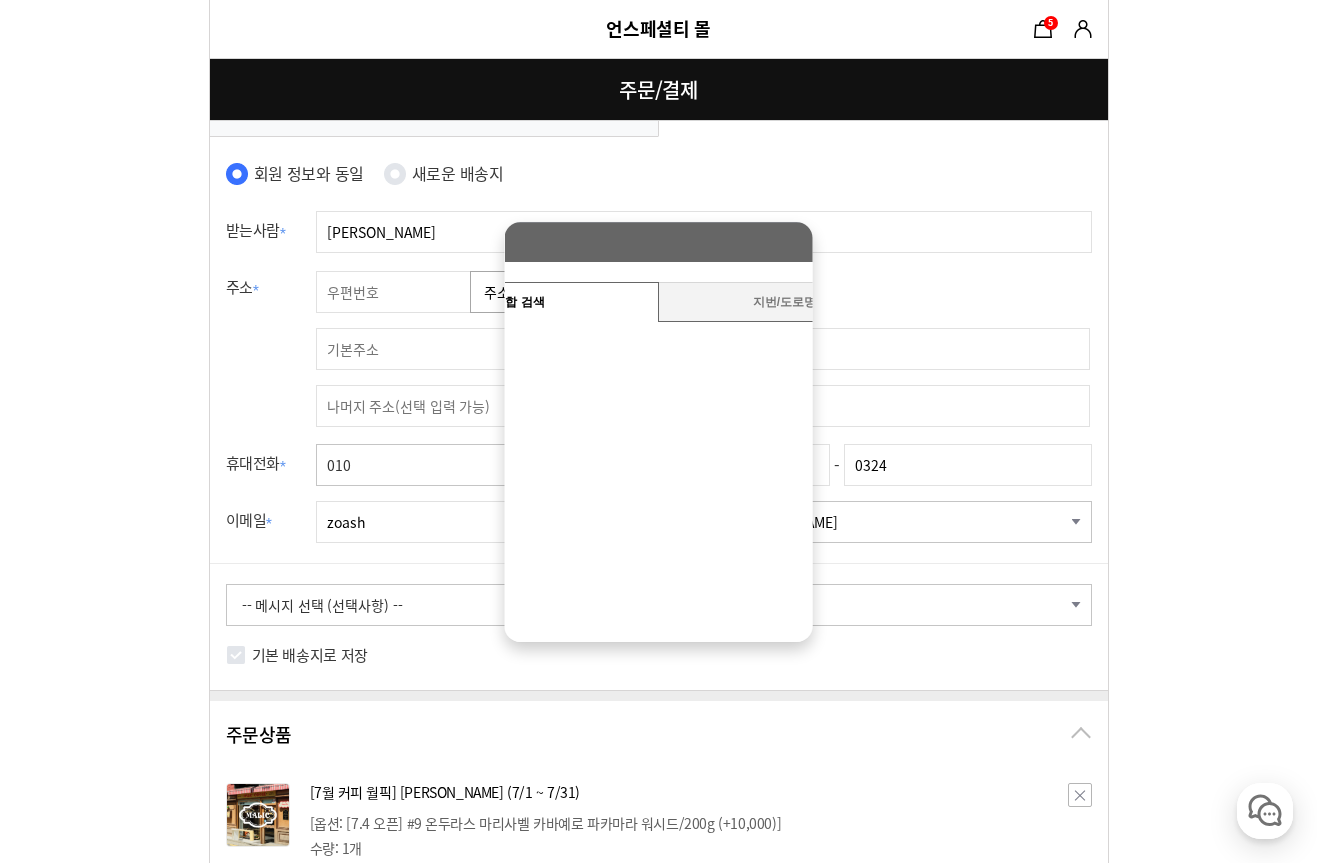 scroll, scrollTop: 0, scrollLeft: 0, axis: both 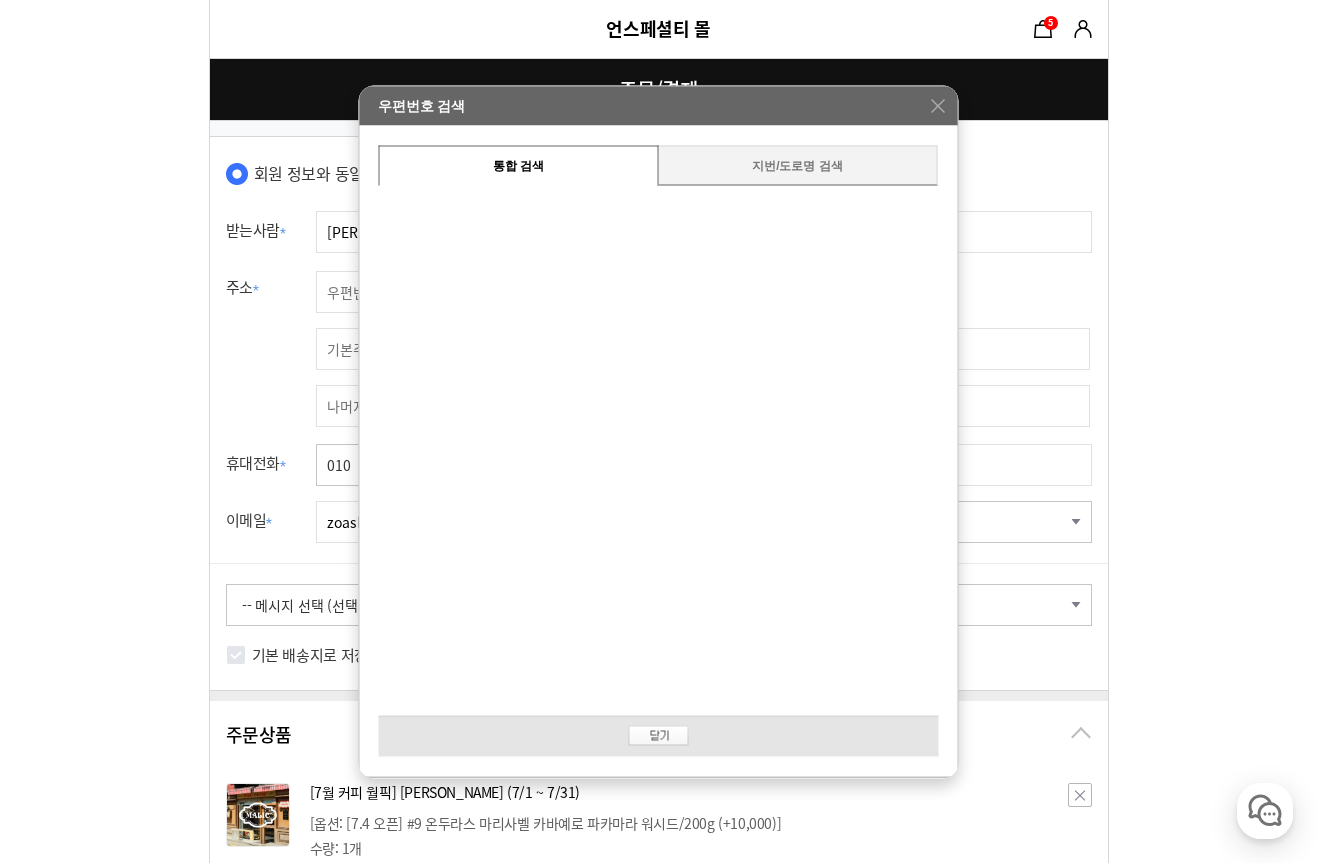 type on "05038" 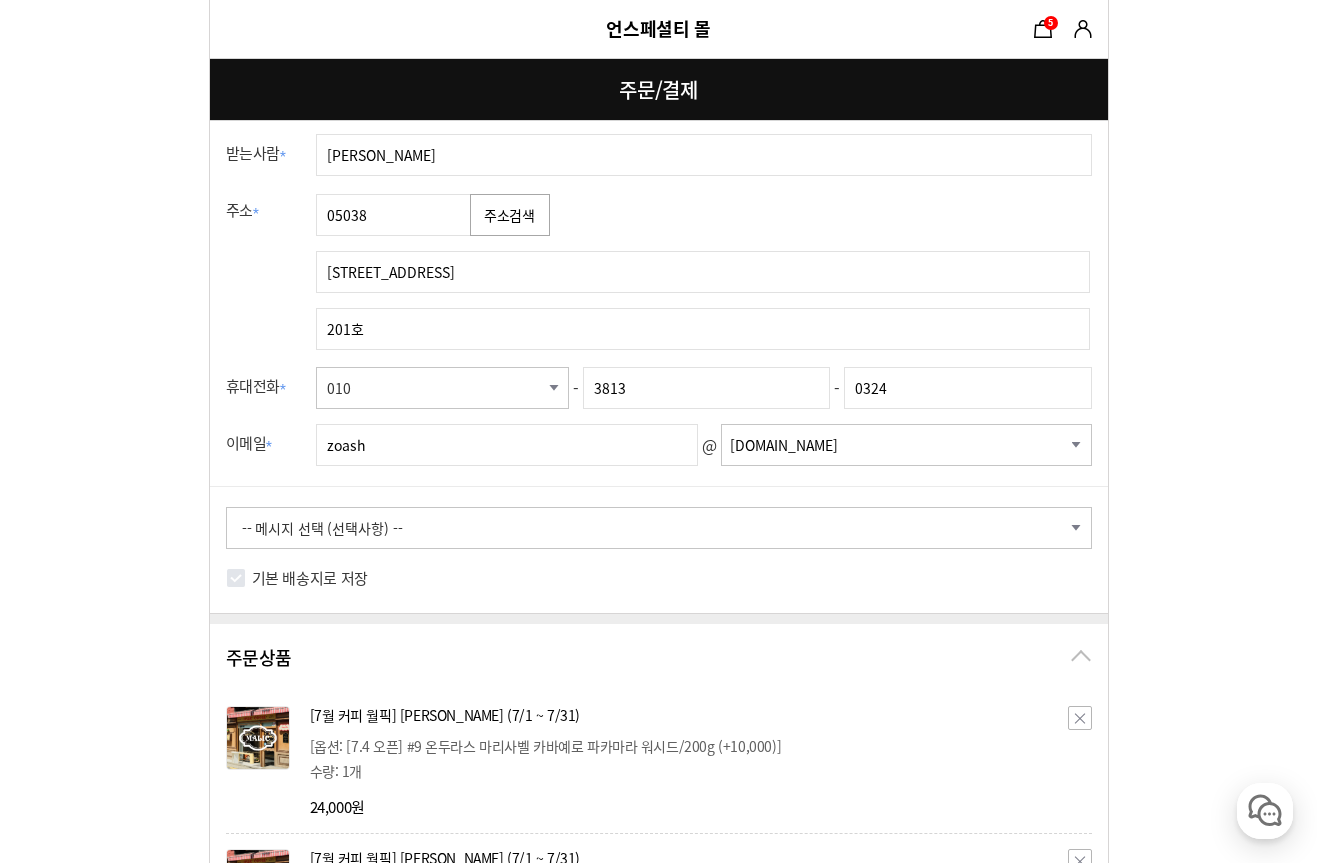 scroll, scrollTop: 212, scrollLeft: 0, axis: vertical 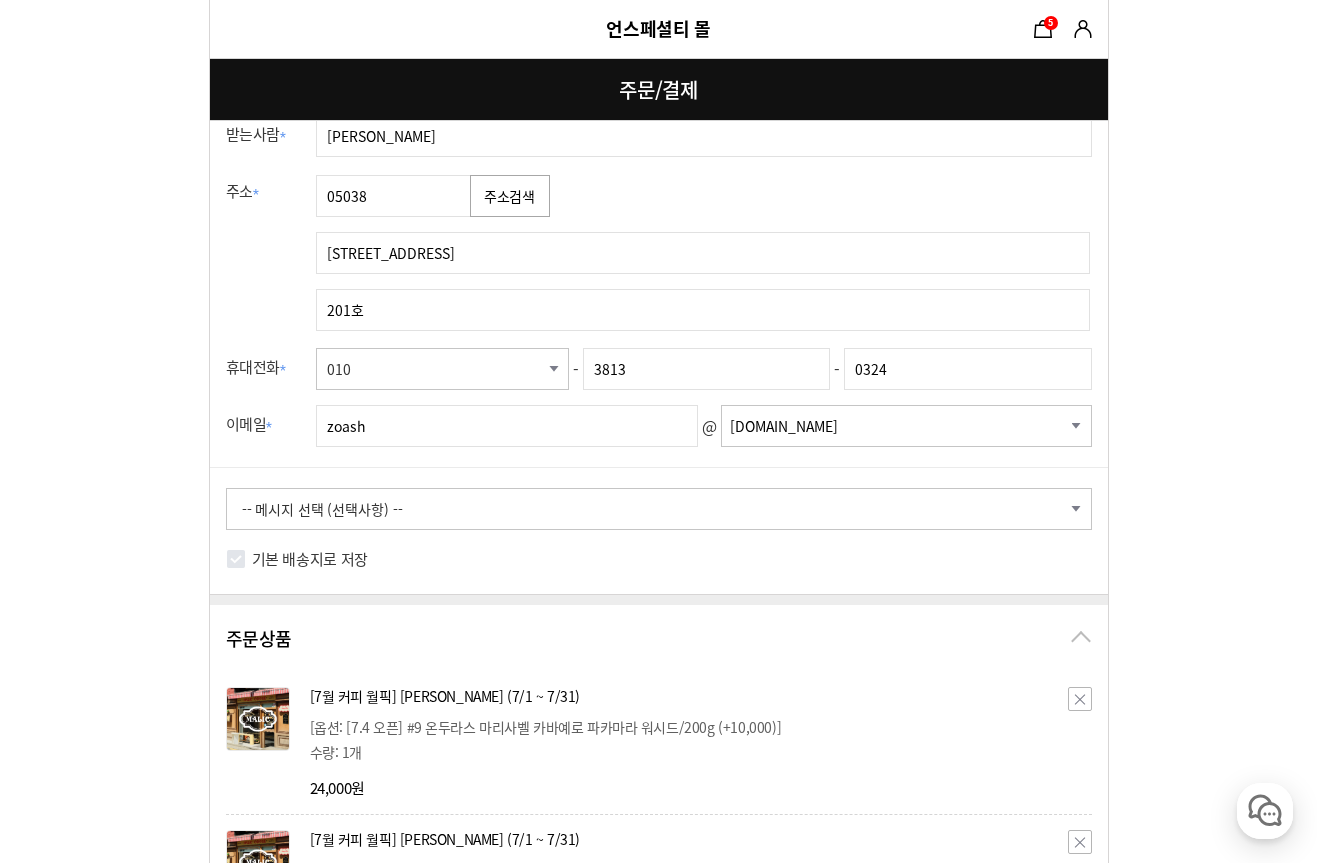type on "201호" 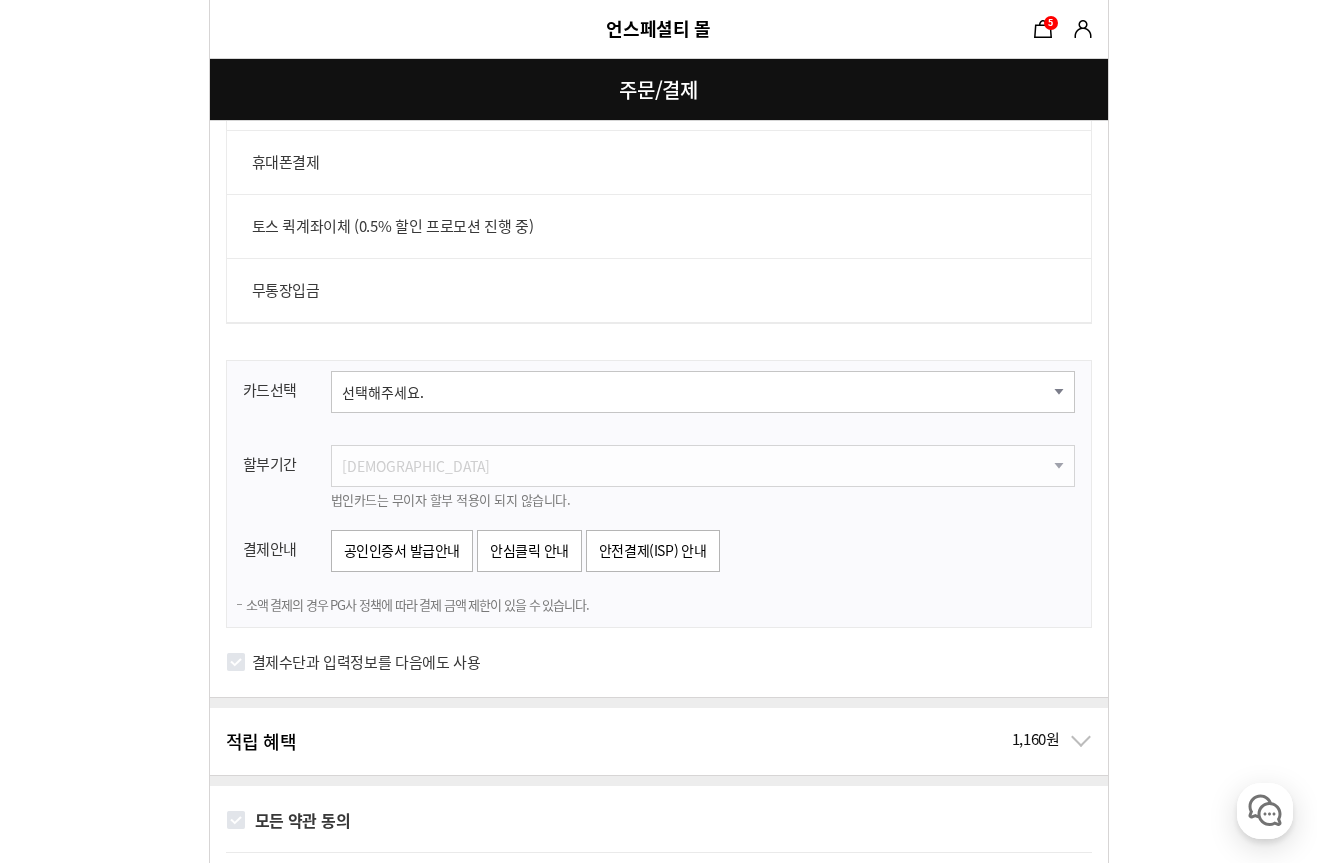 scroll, scrollTop: 2089, scrollLeft: 0, axis: vertical 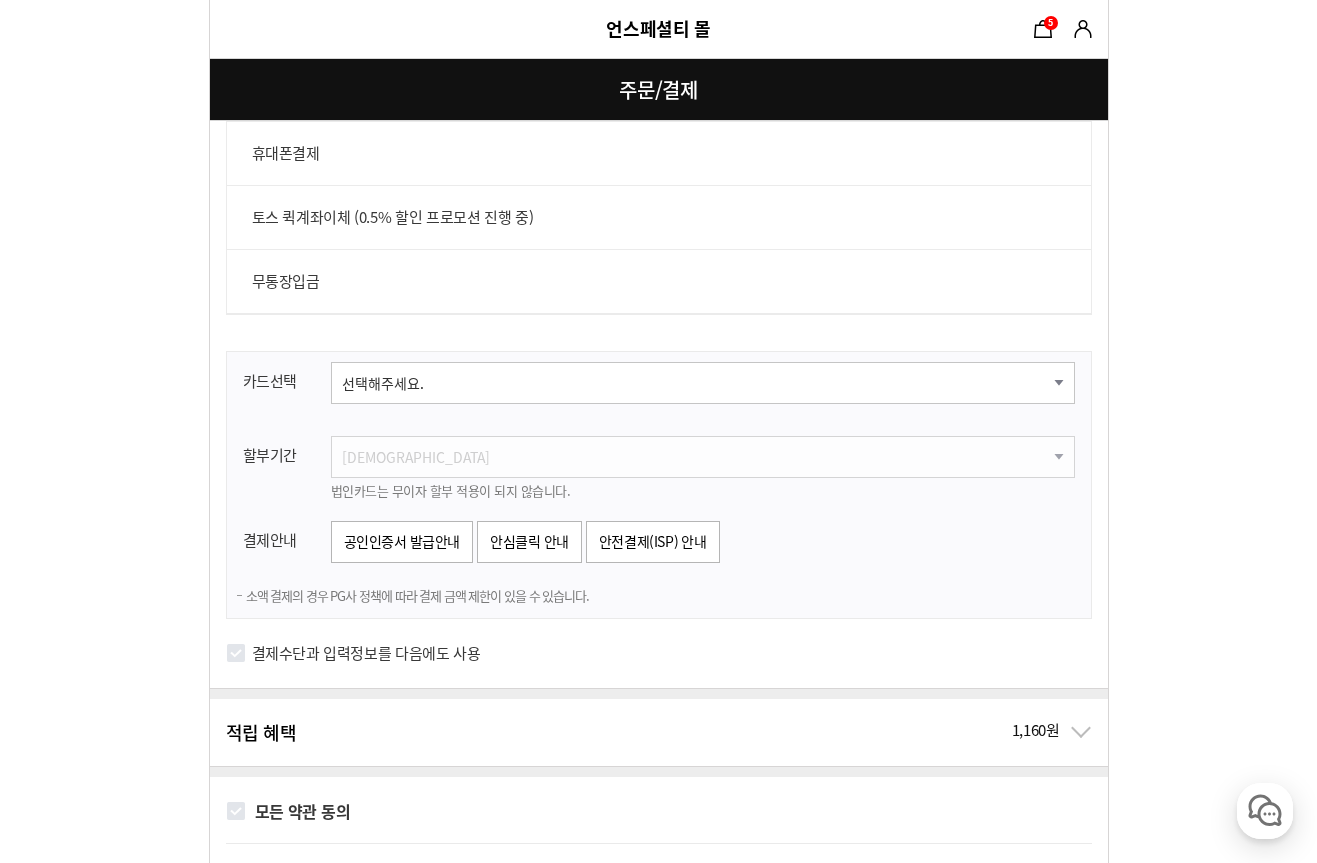 click on "선택해주세요.
신한카드 비씨카드 우리카드 KB국민카드 롯데카드 현대카드 삼성카드 NH카드 하나카드 씨티카드 카카오뱅크 광주카드 전북카드 수협카드 제주카드 신협카드 우체국체크카드 새마을금고 저축은행카드 KDB산업체크카드" at bounding box center [703, 383] 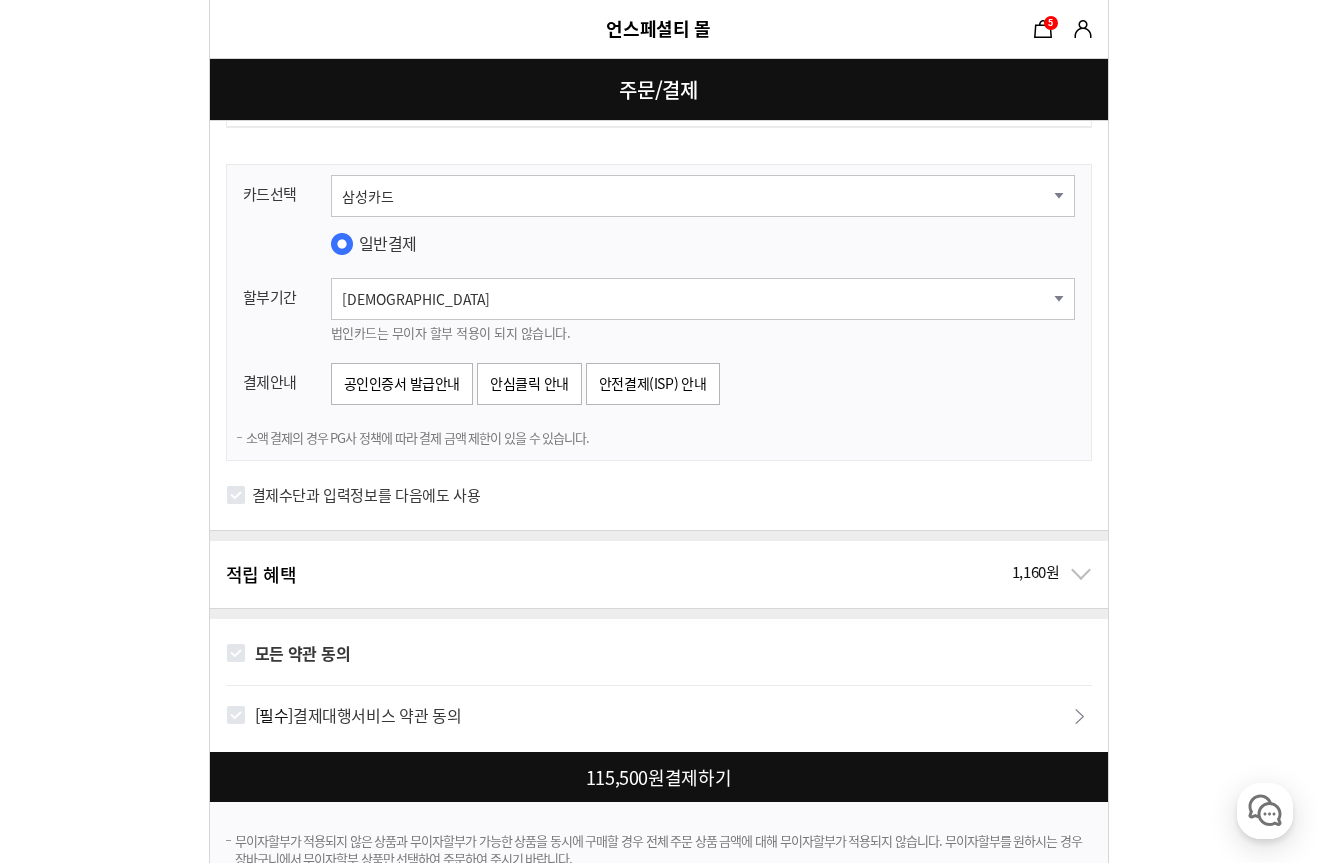 scroll, scrollTop: 2293, scrollLeft: 0, axis: vertical 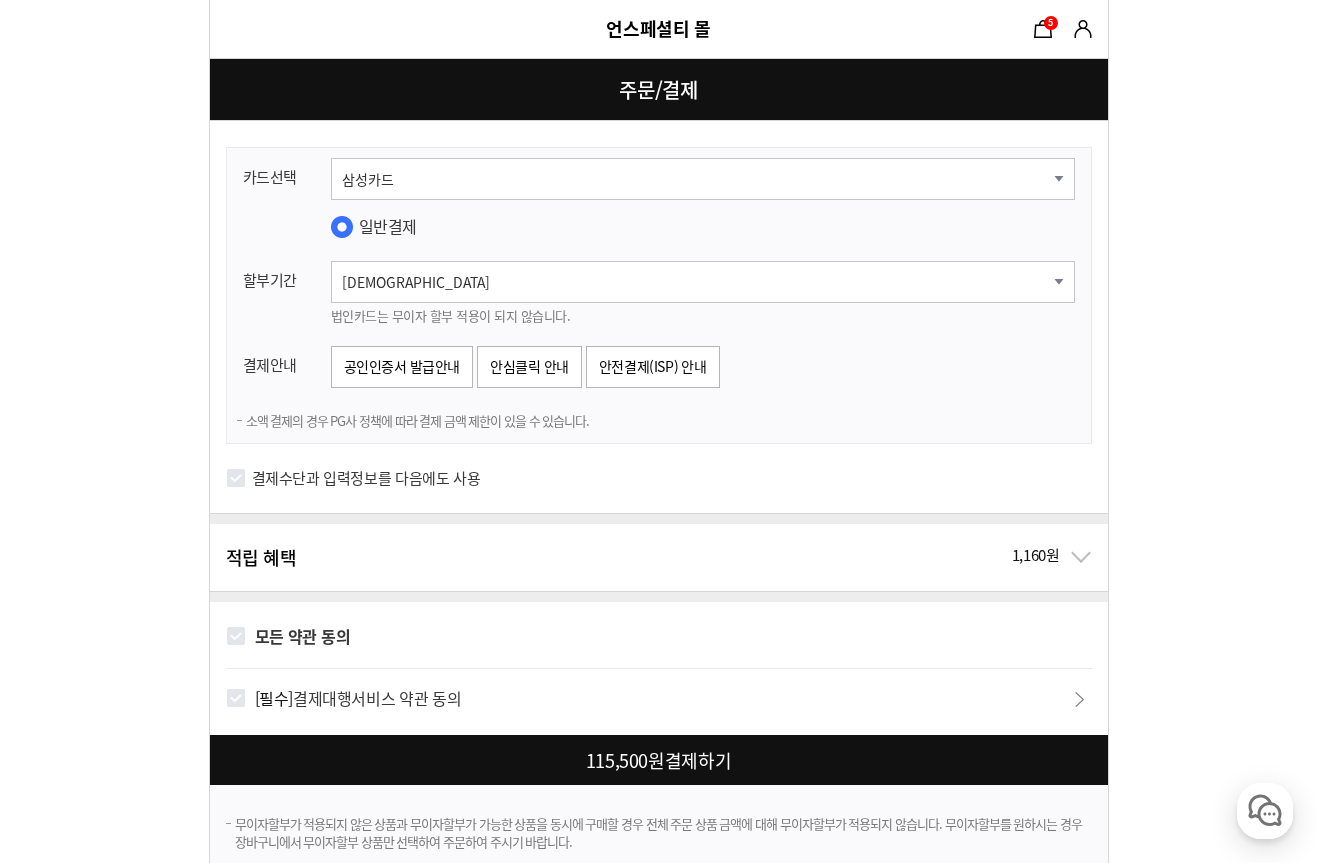 click on "결제수단과 입력정보를 다음에도 사용" at bounding box center [236, 478] 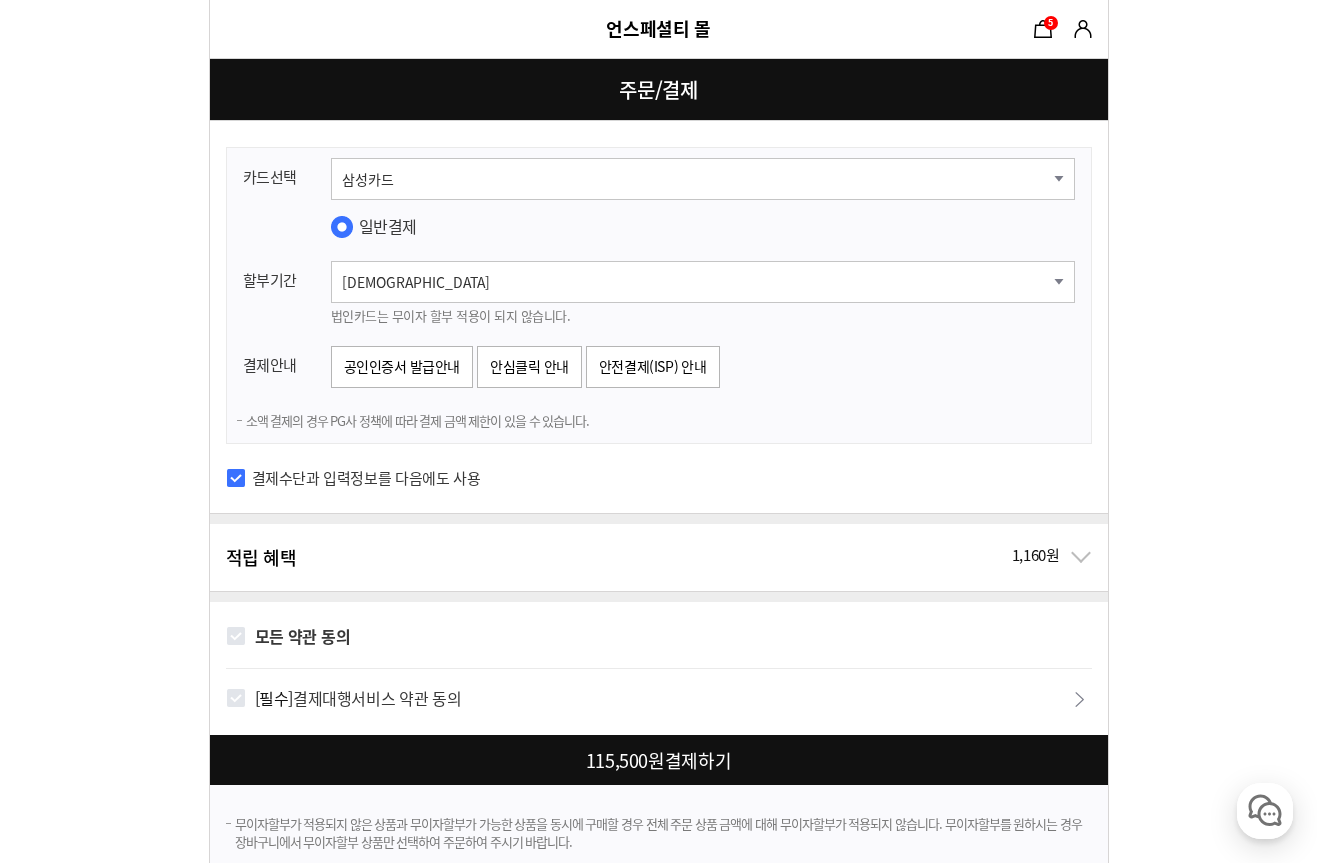 click on "모든 약관 동의" at bounding box center (659, 635) 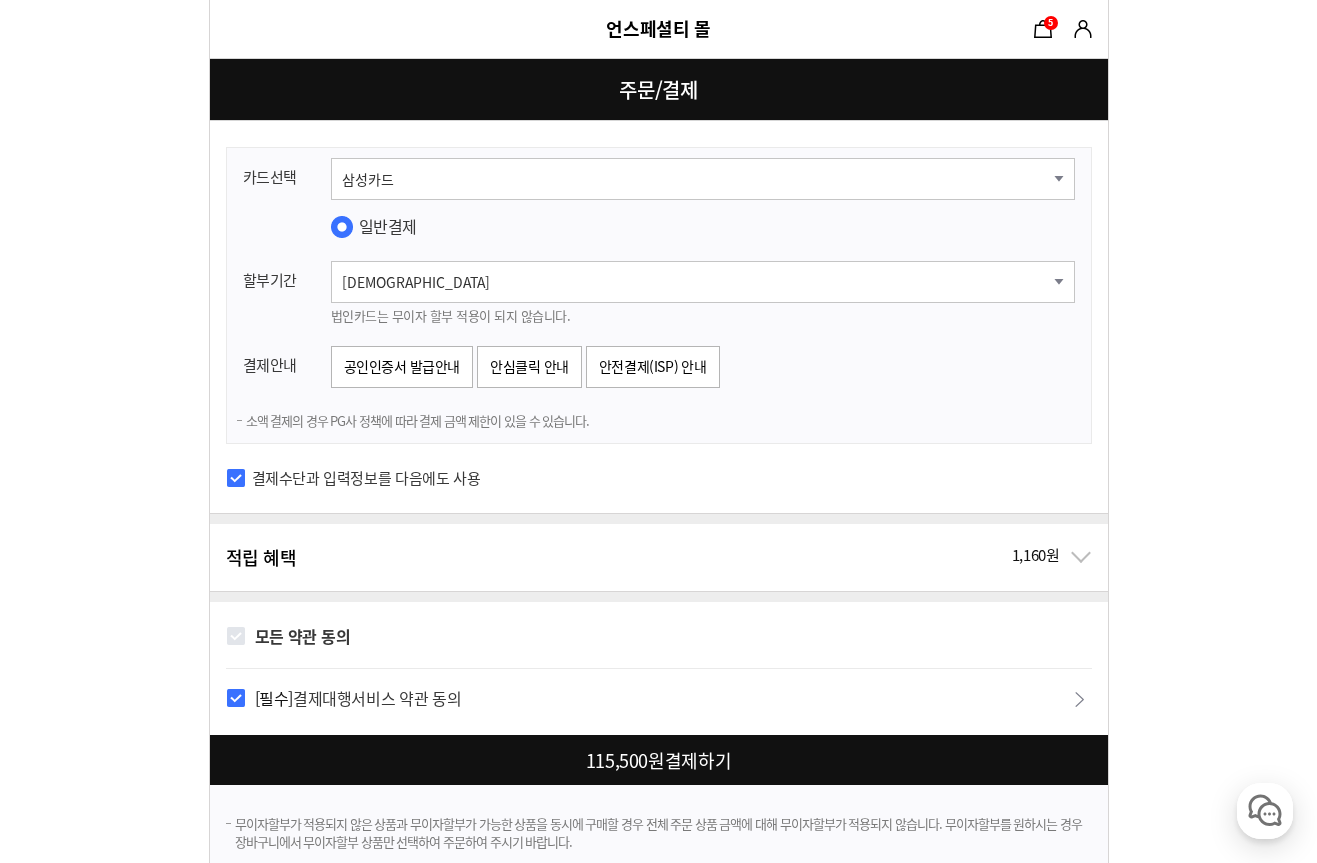 checkbox on "true" 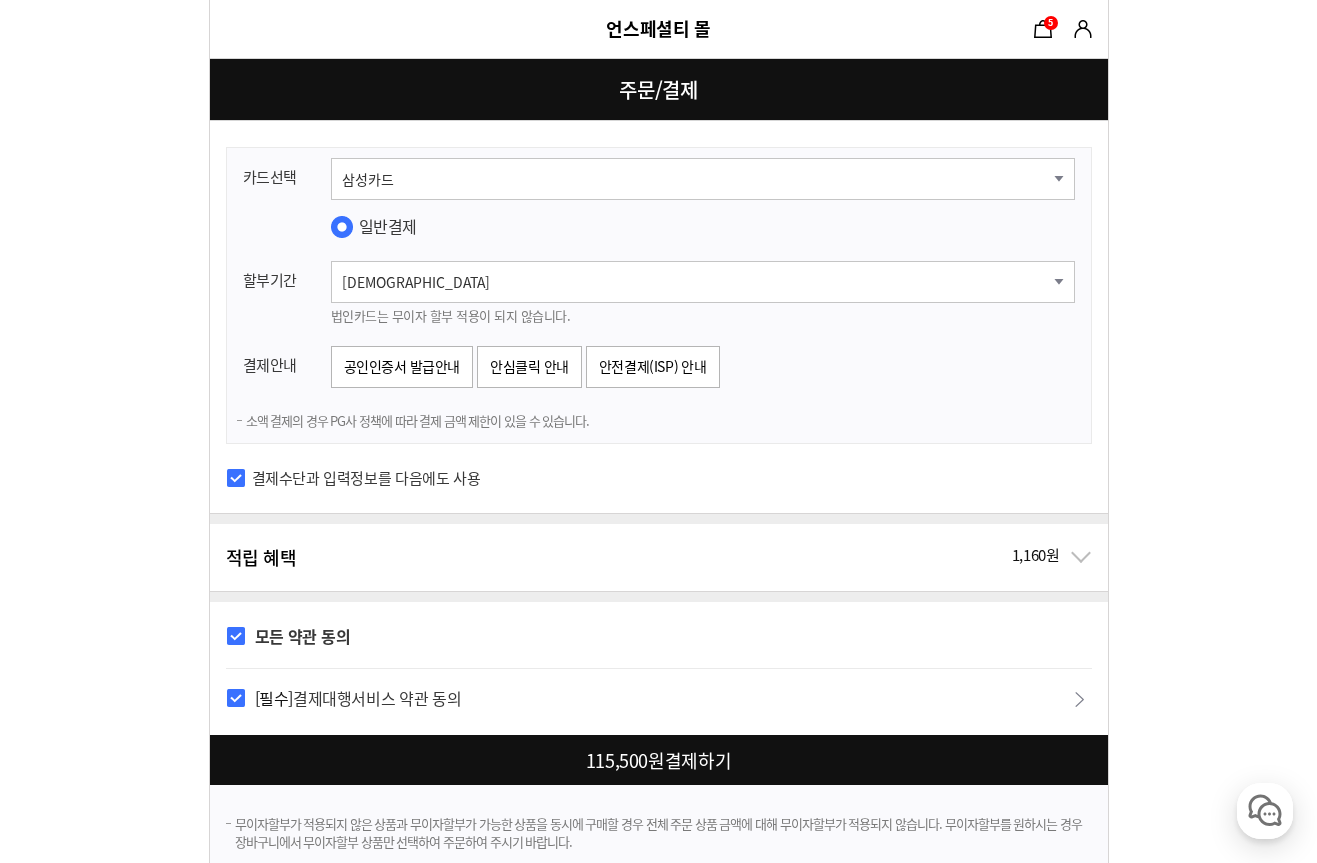 checkbox on "true" 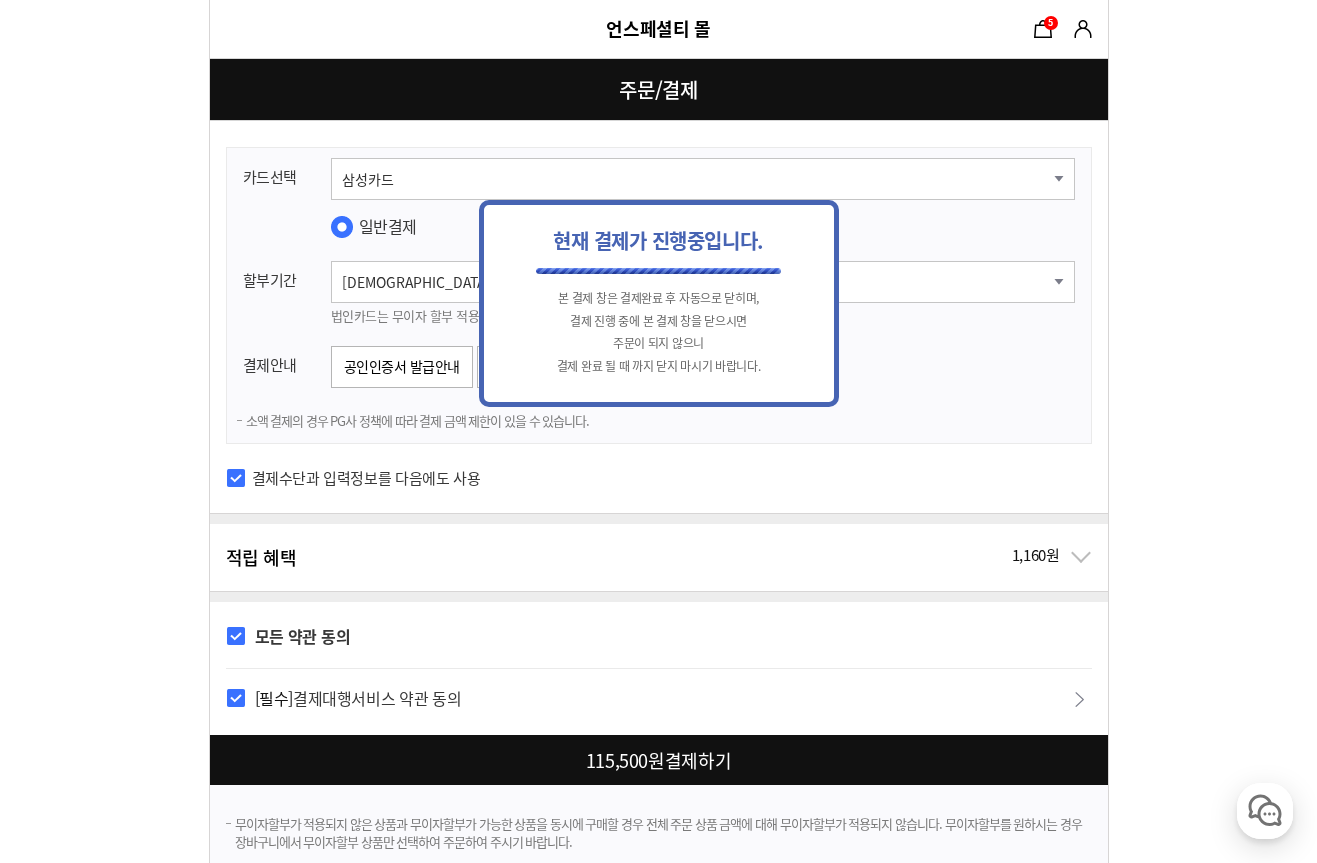 scroll, scrollTop: 0, scrollLeft: 0, axis: both 